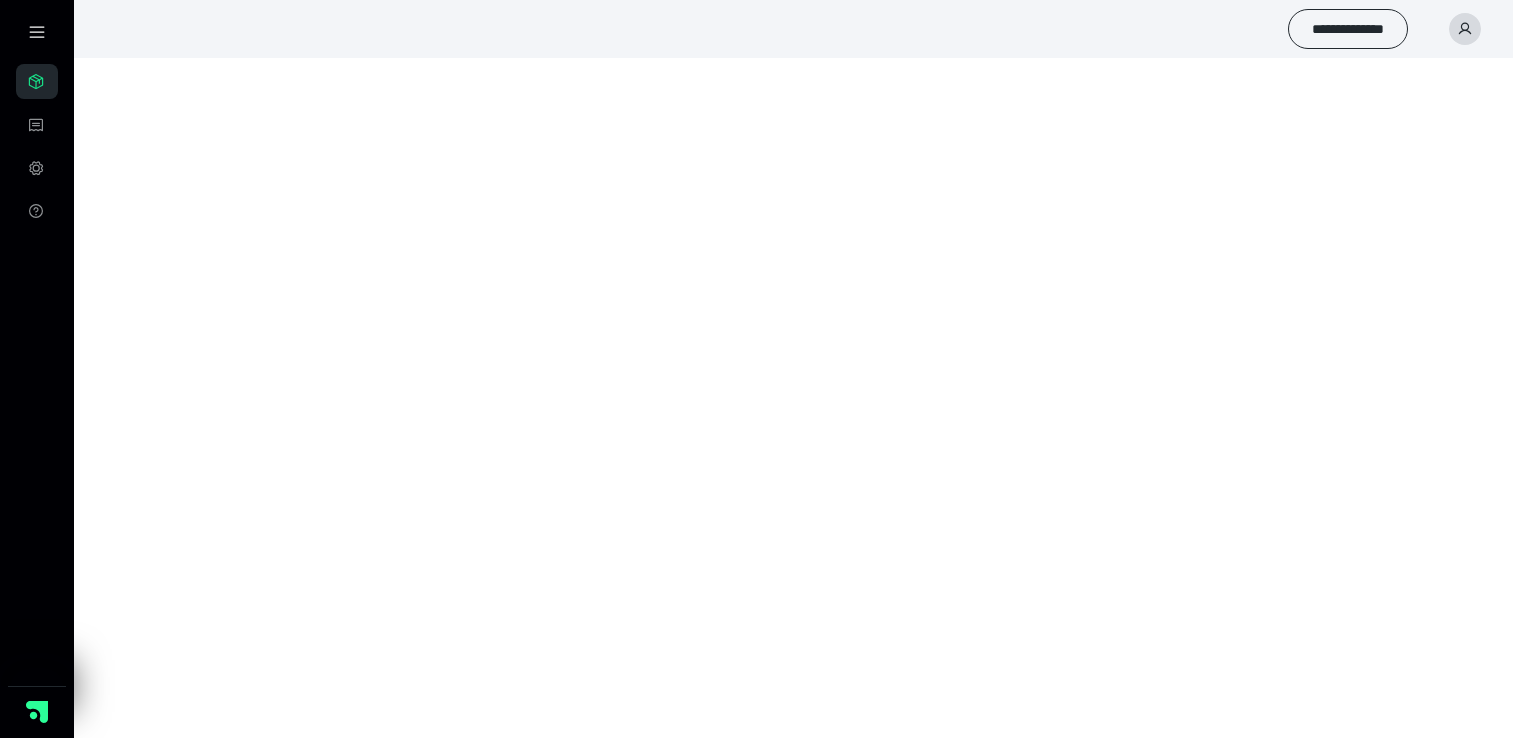 scroll, scrollTop: 0, scrollLeft: 0, axis: both 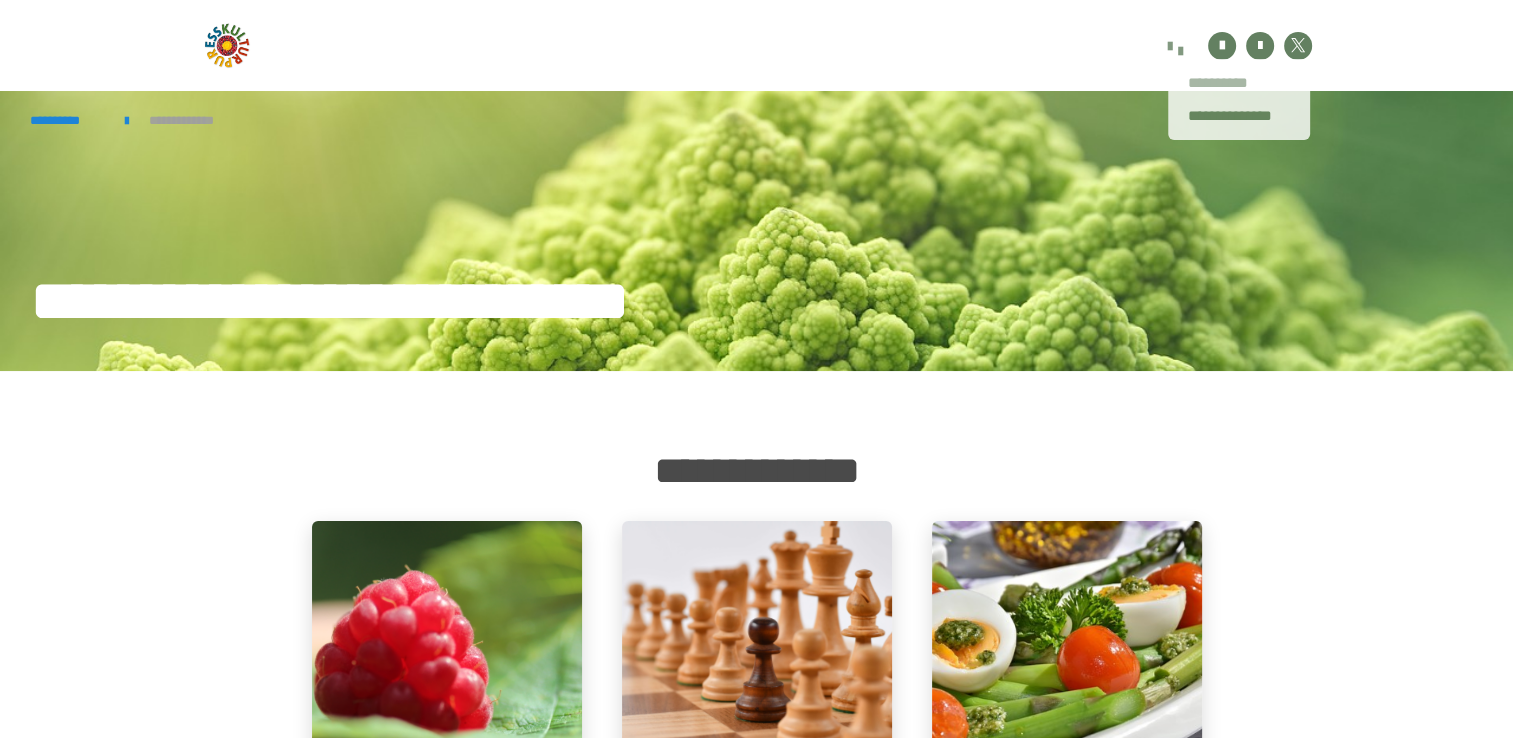 click on "**********" at bounding box center (1239, 83) 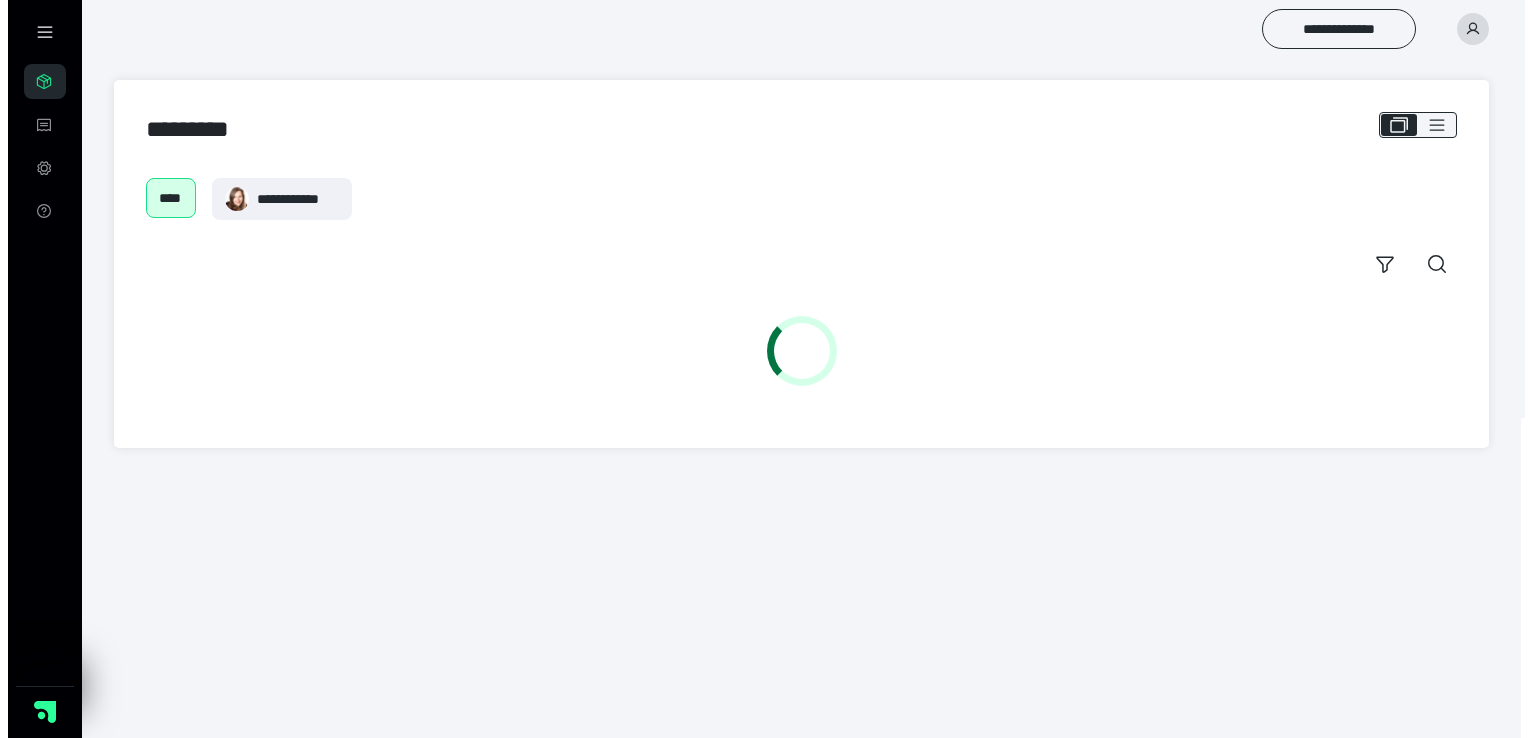 scroll, scrollTop: 0, scrollLeft: 0, axis: both 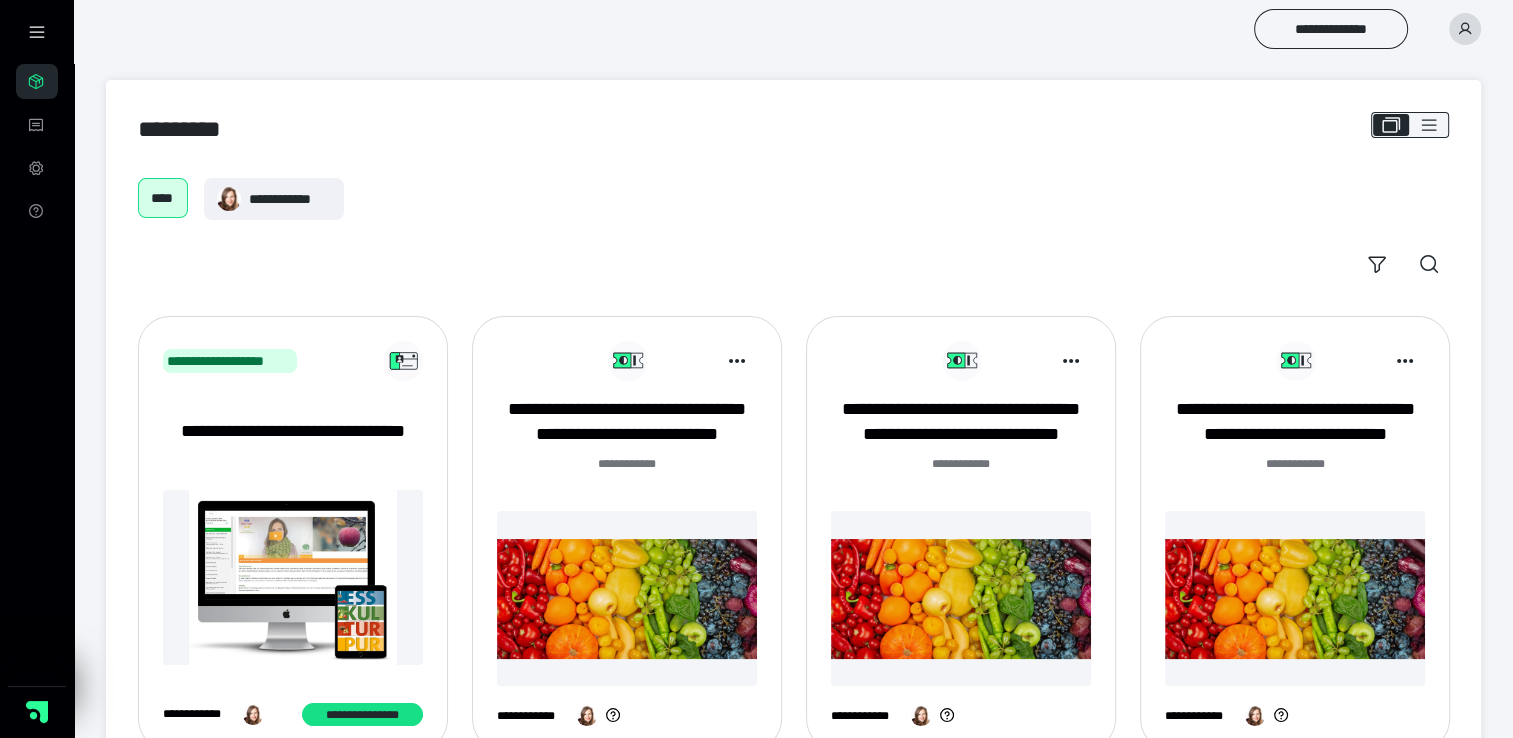 click 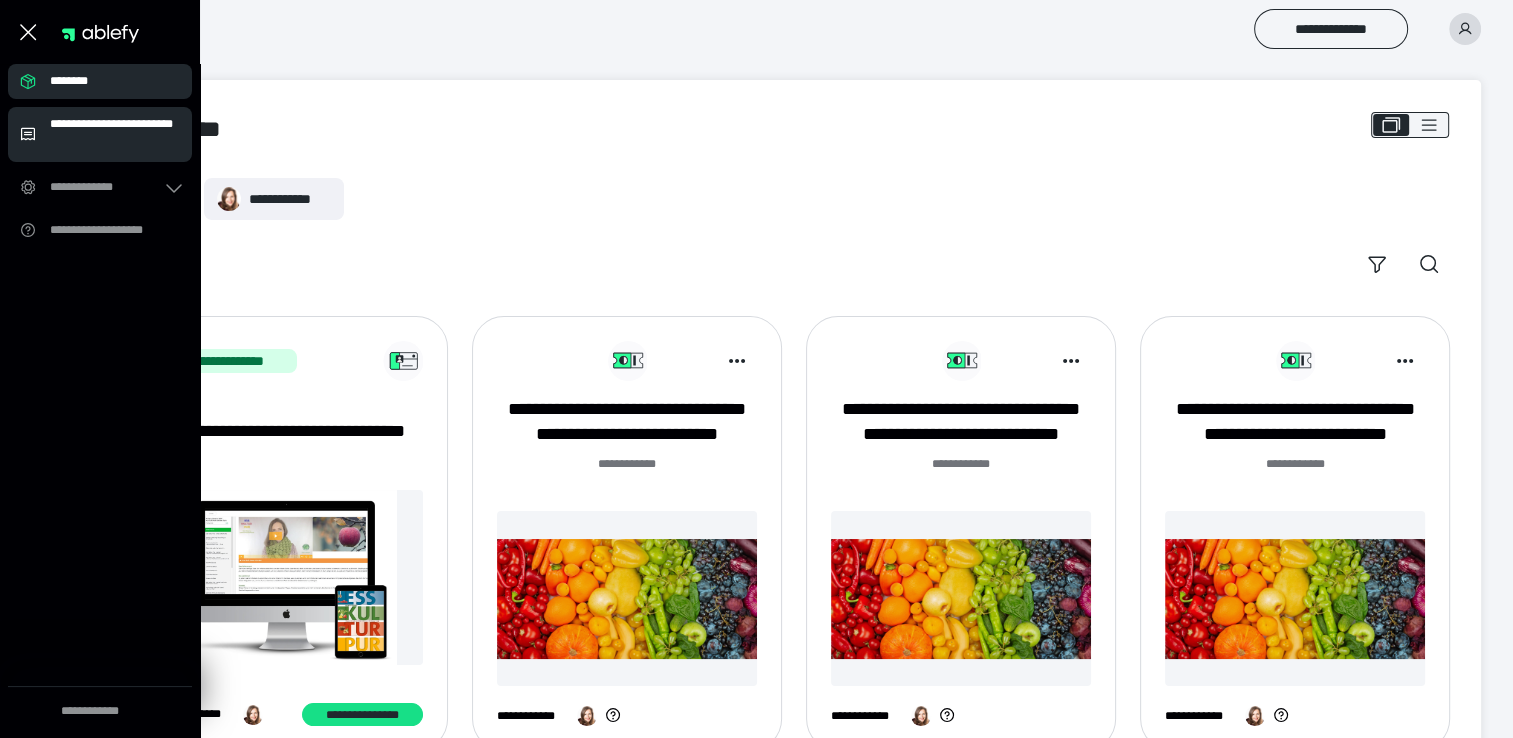 click on "**********" at bounding box center [115, 134] 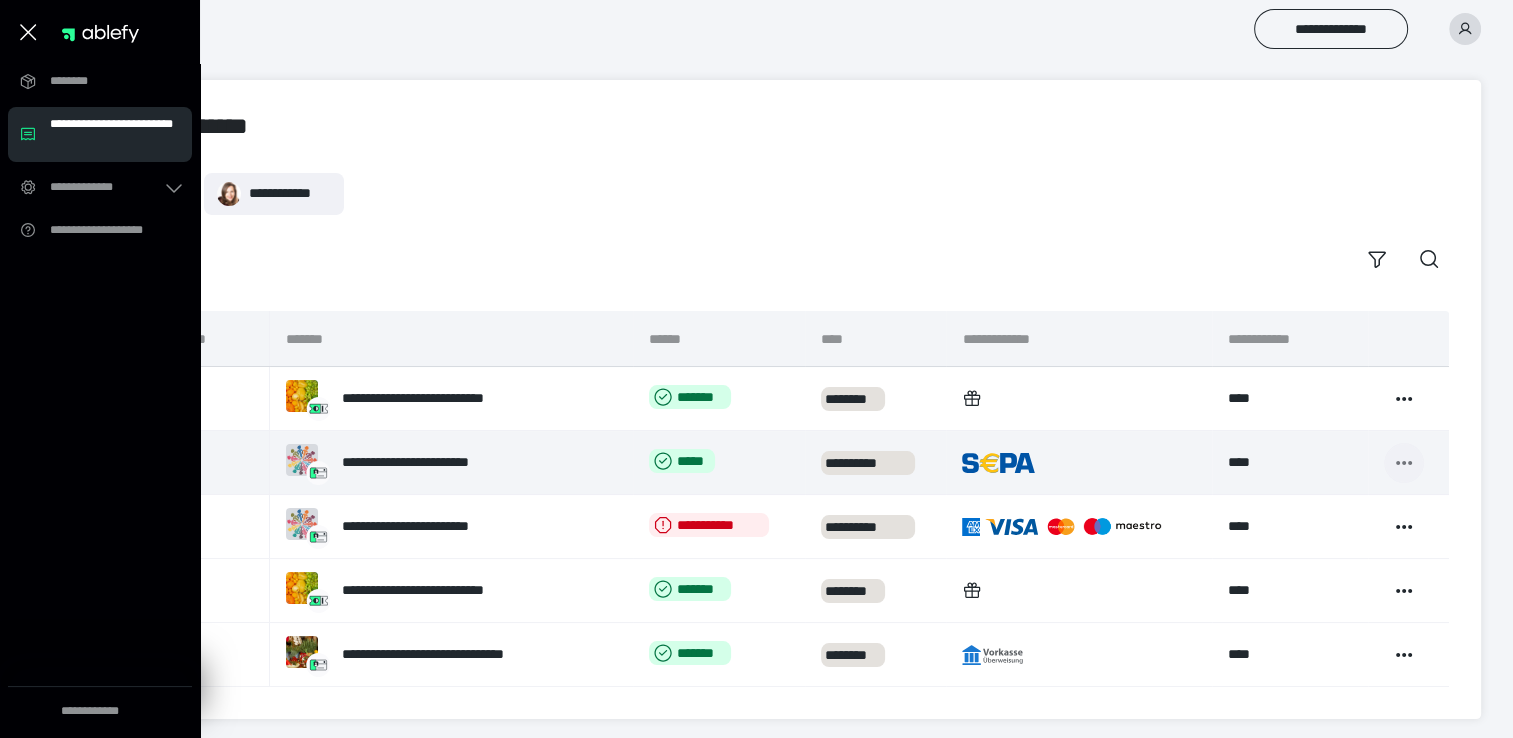 click 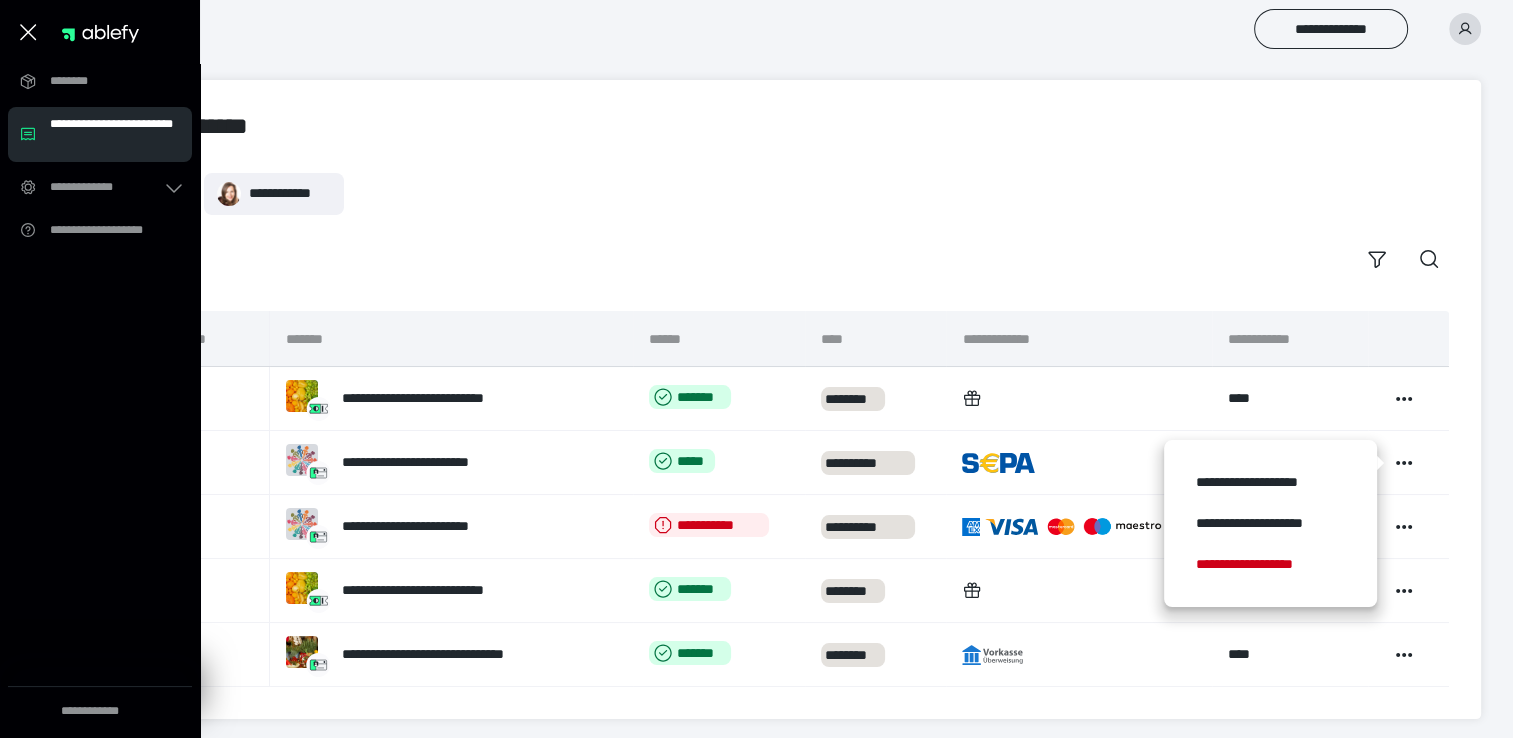 click on "**********" at bounding box center [793, 194] 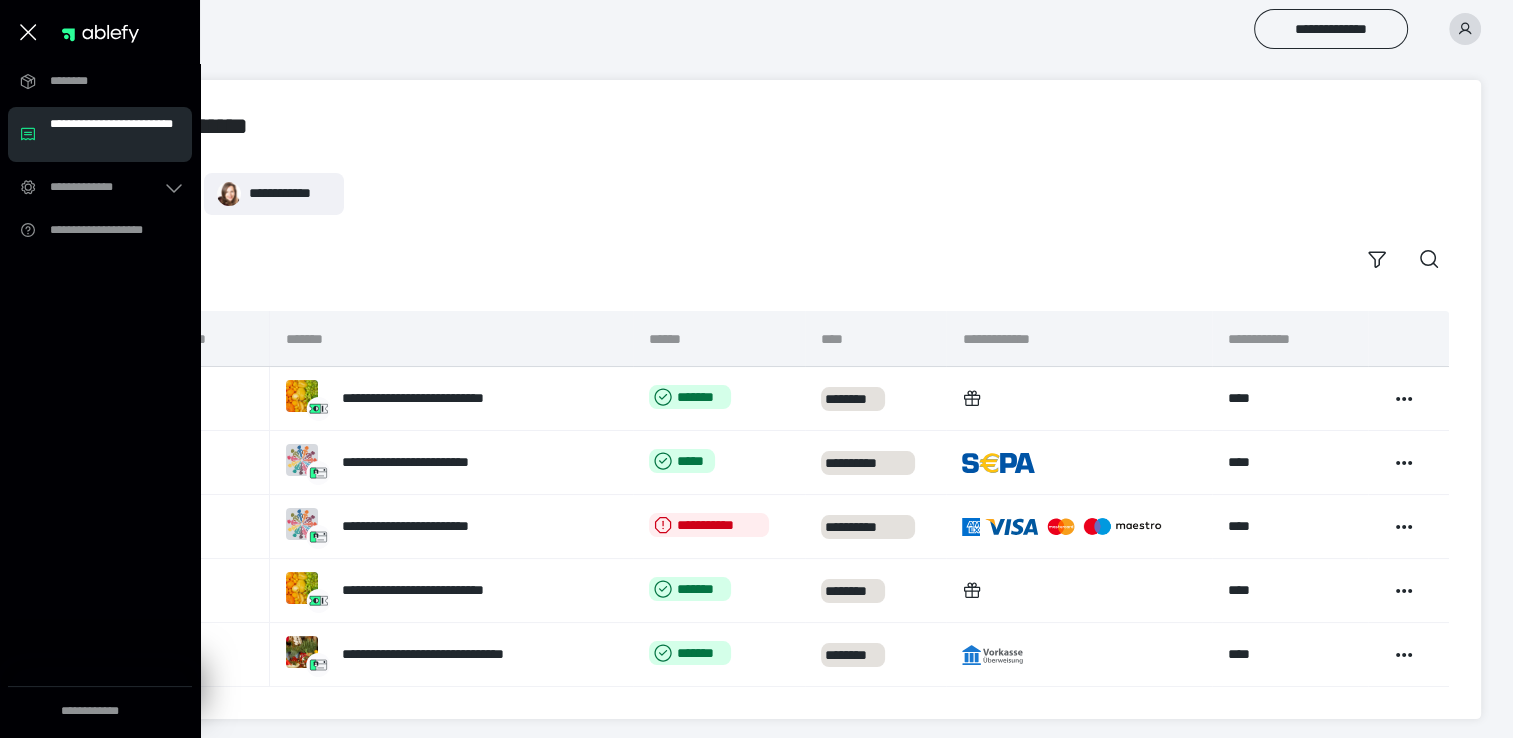 click 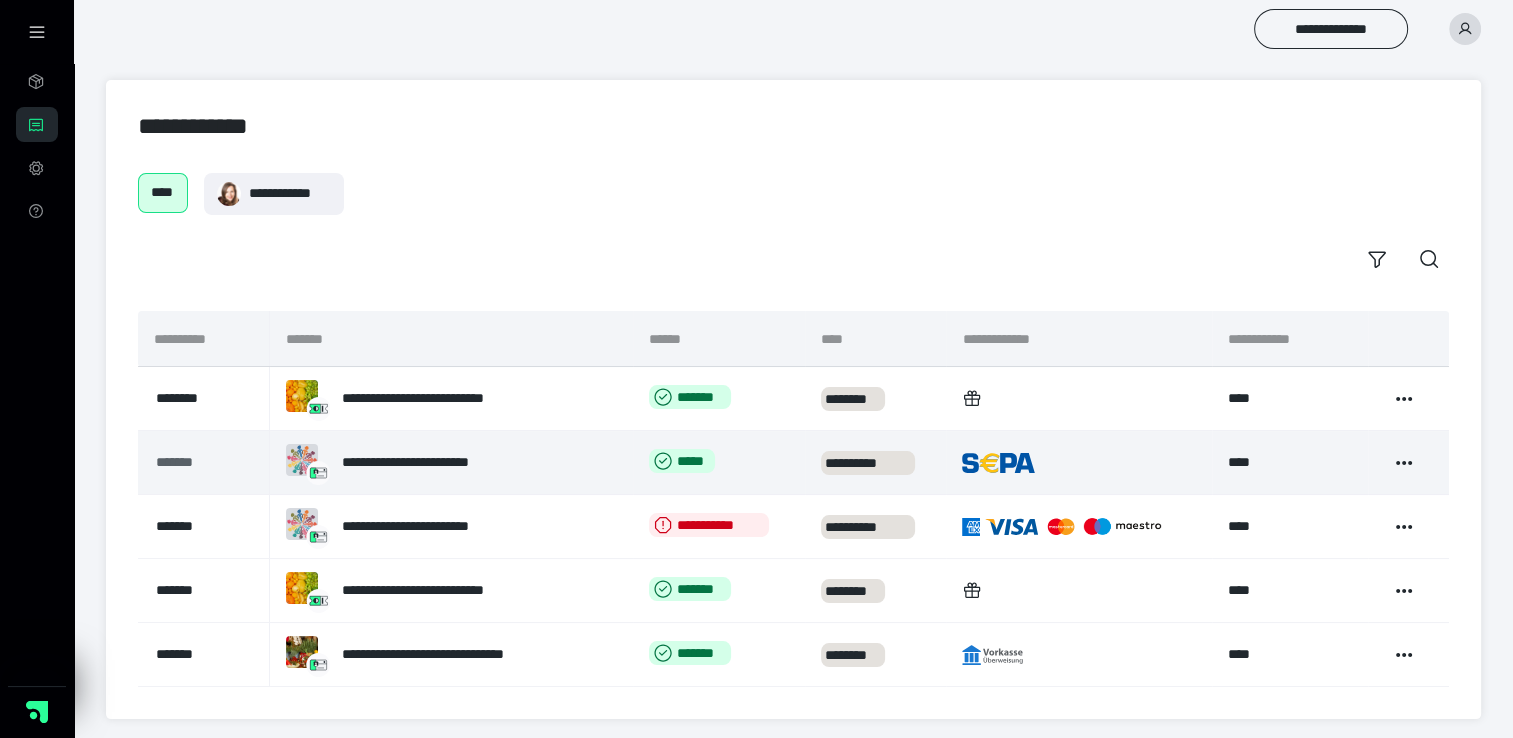 click on "*******" at bounding box center [197, 462] 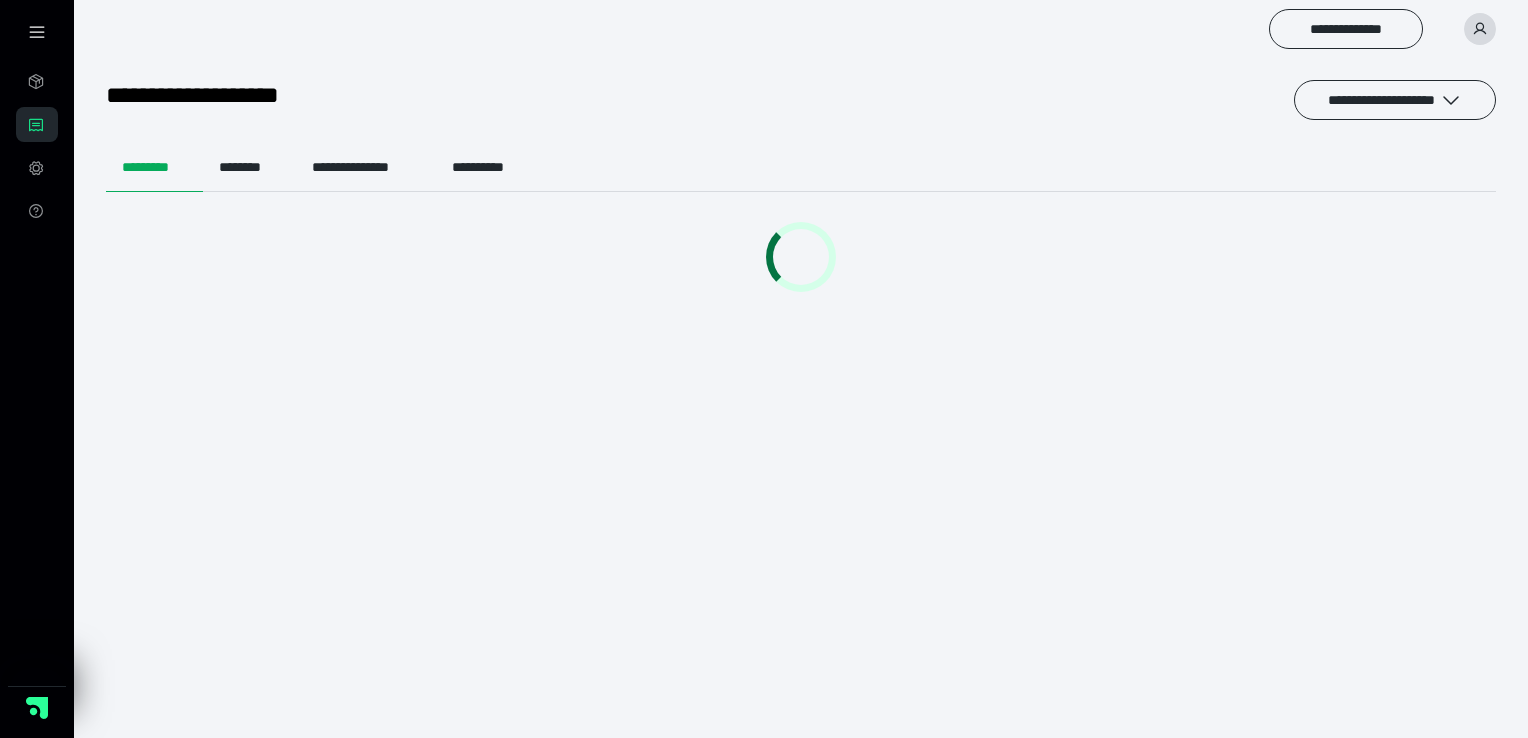 scroll, scrollTop: 0, scrollLeft: 0, axis: both 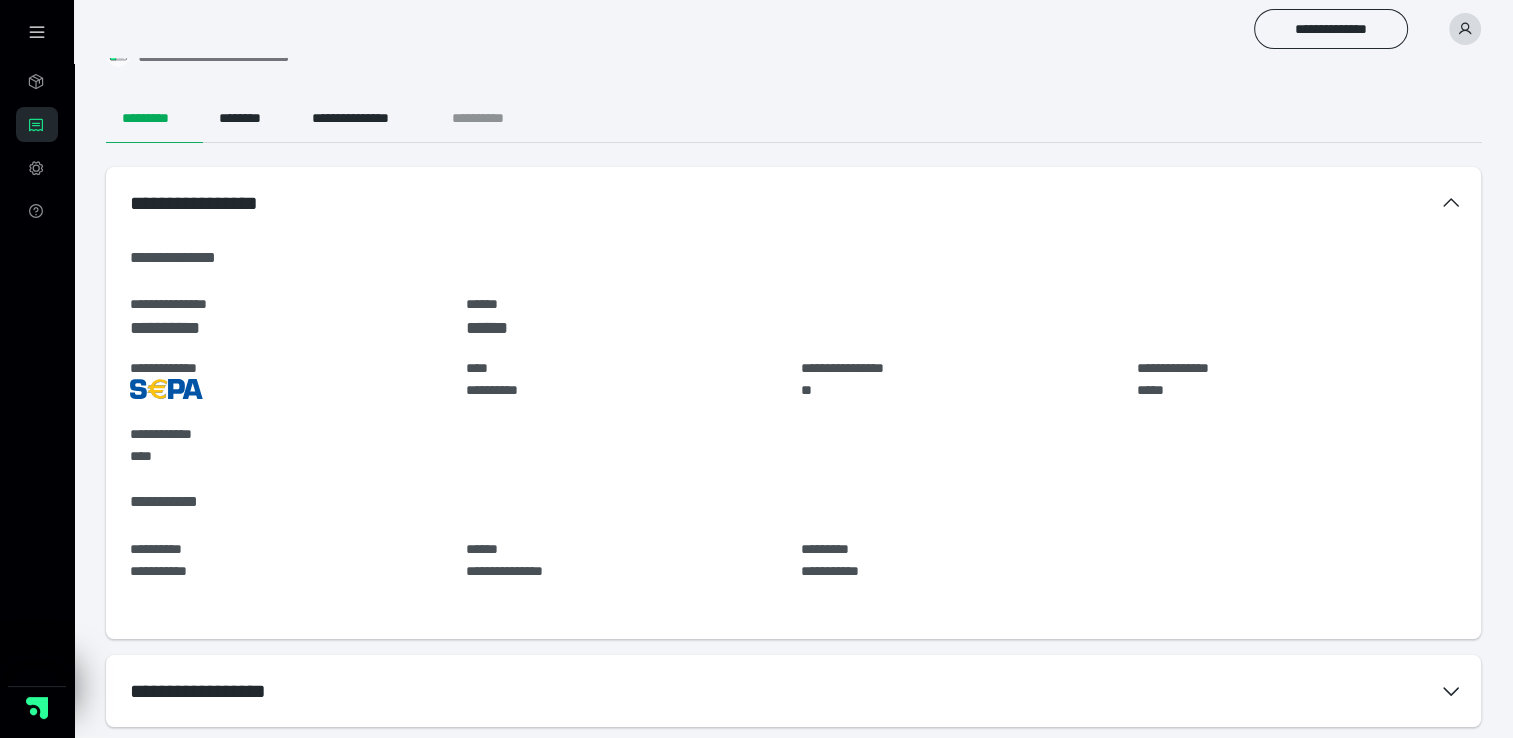 click on "**********" at bounding box center [494, 119] 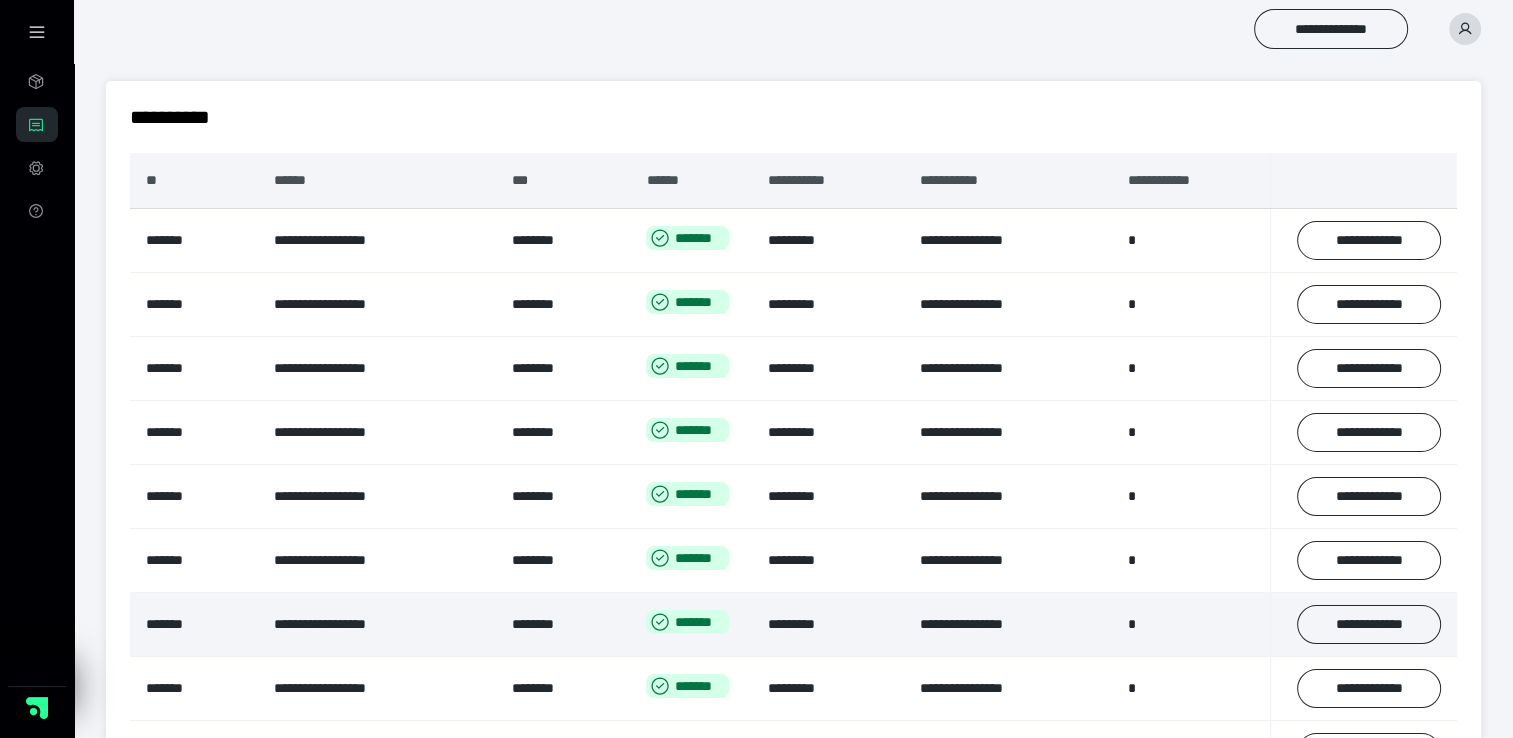 scroll, scrollTop: 400, scrollLeft: 0, axis: vertical 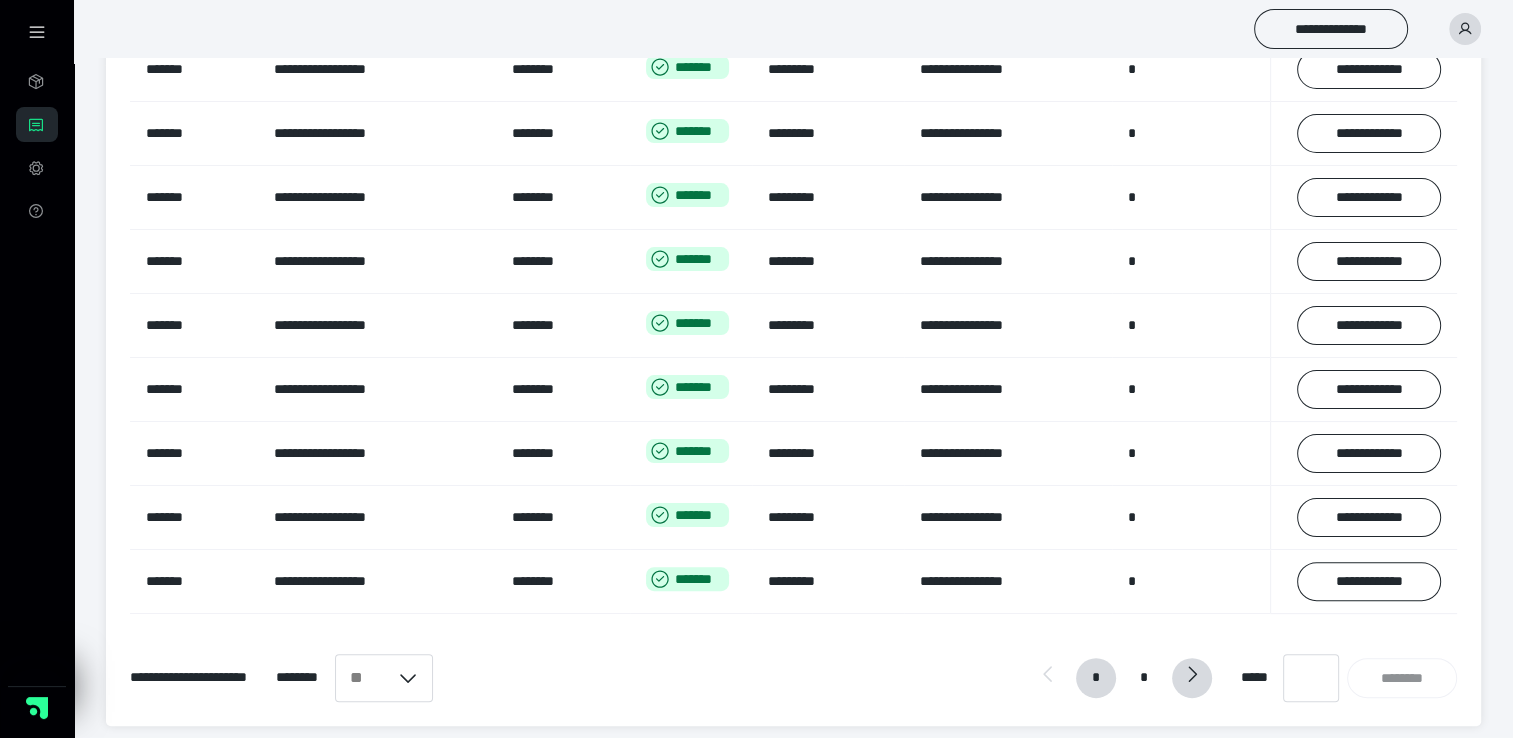 click 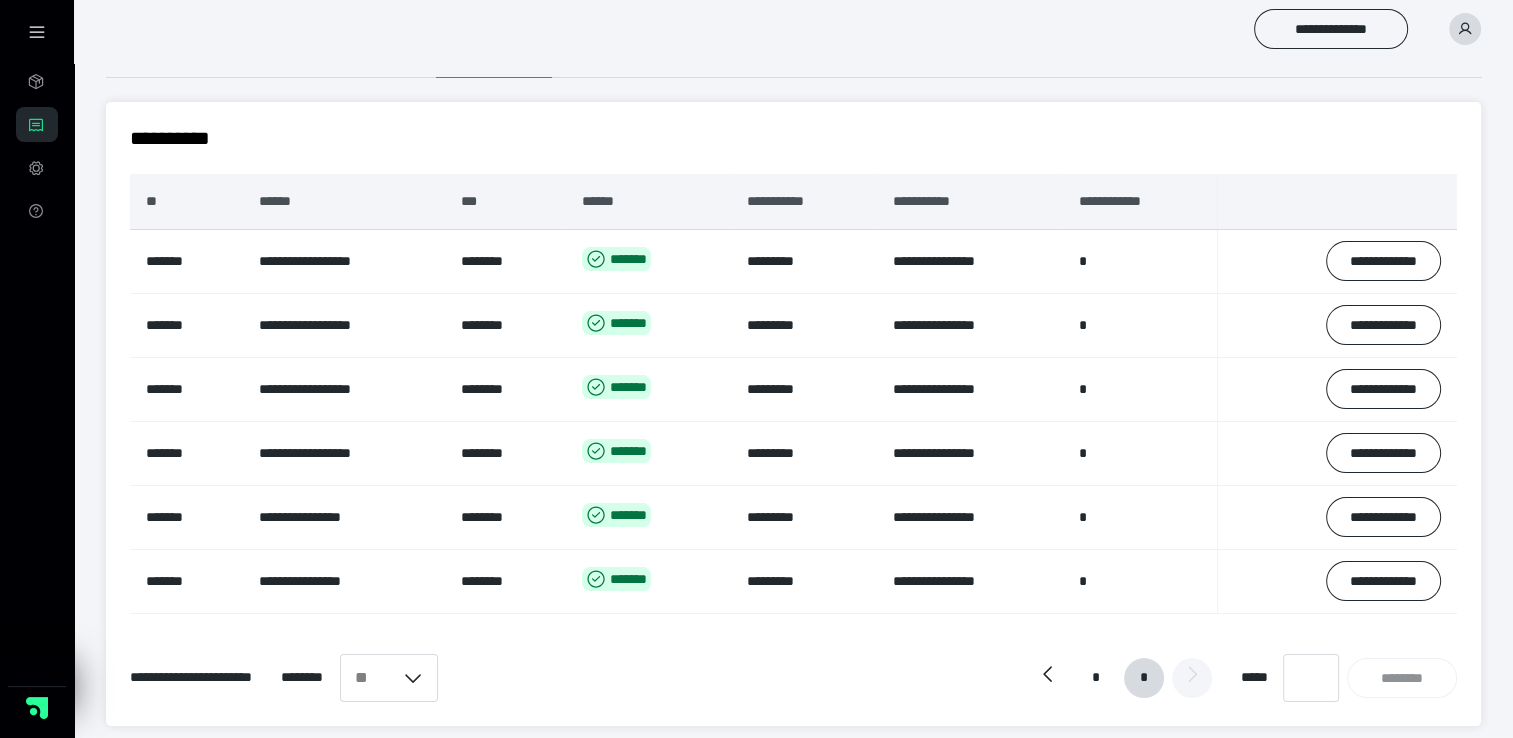 scroll, scrollTop: 164, scrollLeft: 0, axis: vertical 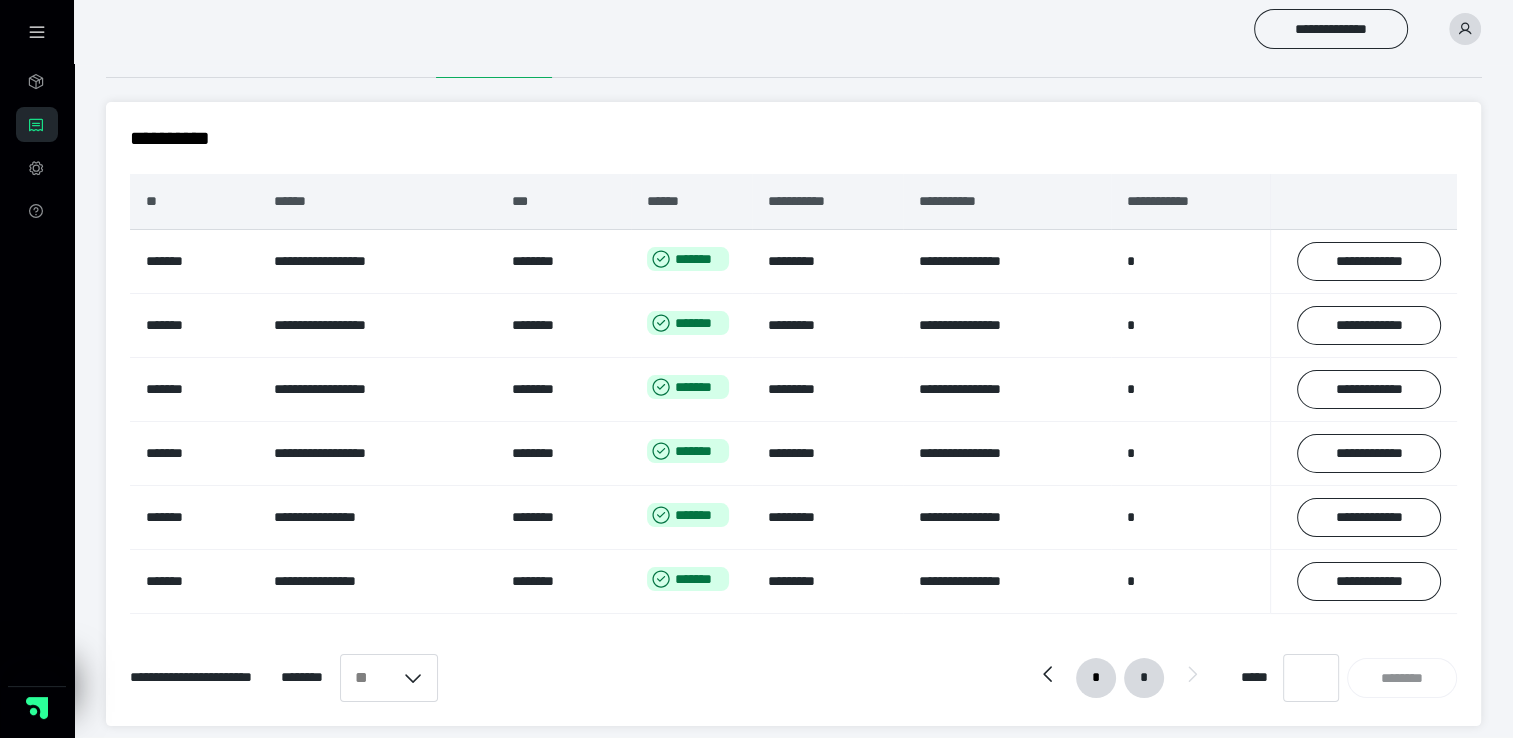 click on "*" at bounding box center (1096, 678) 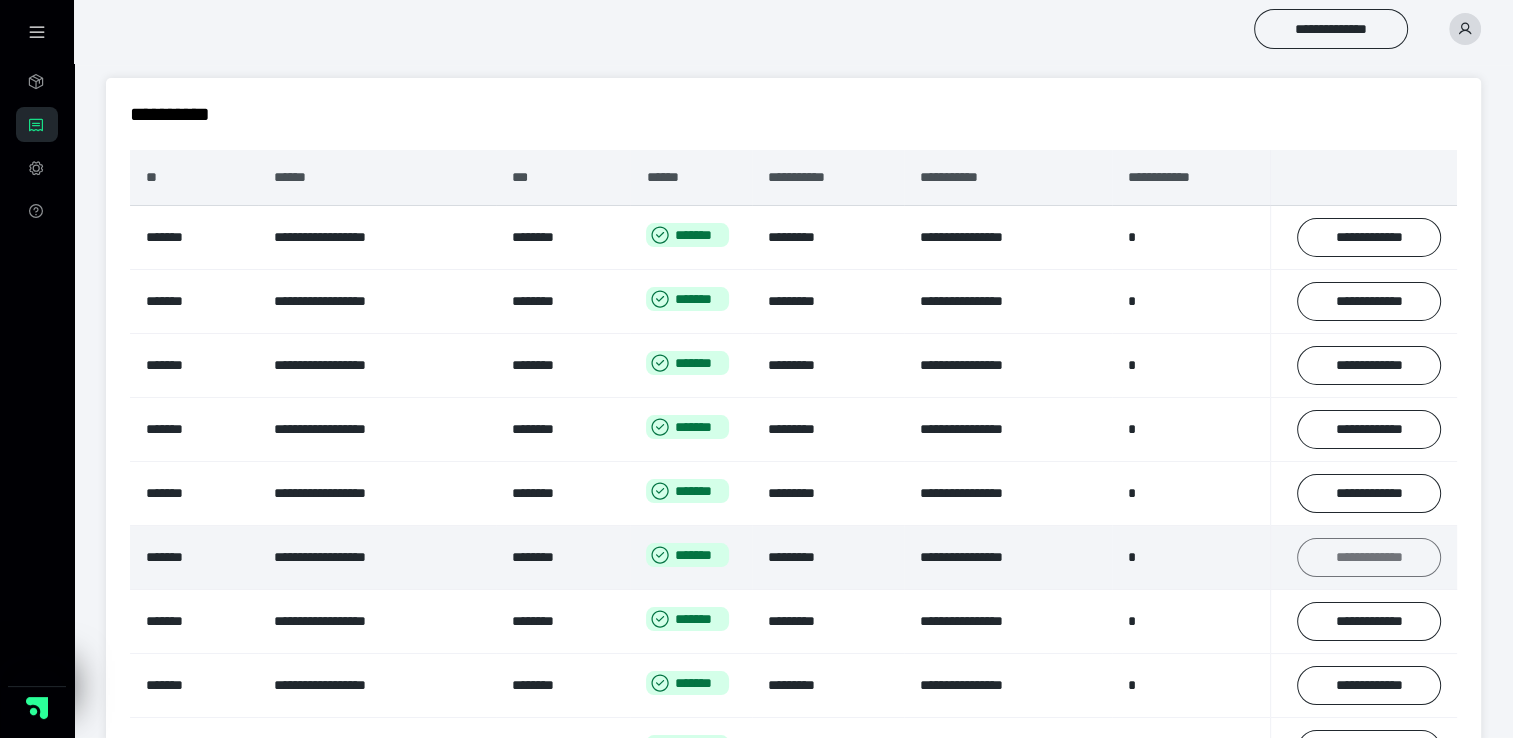 click on "**********" at bounding box center [1369, 558] 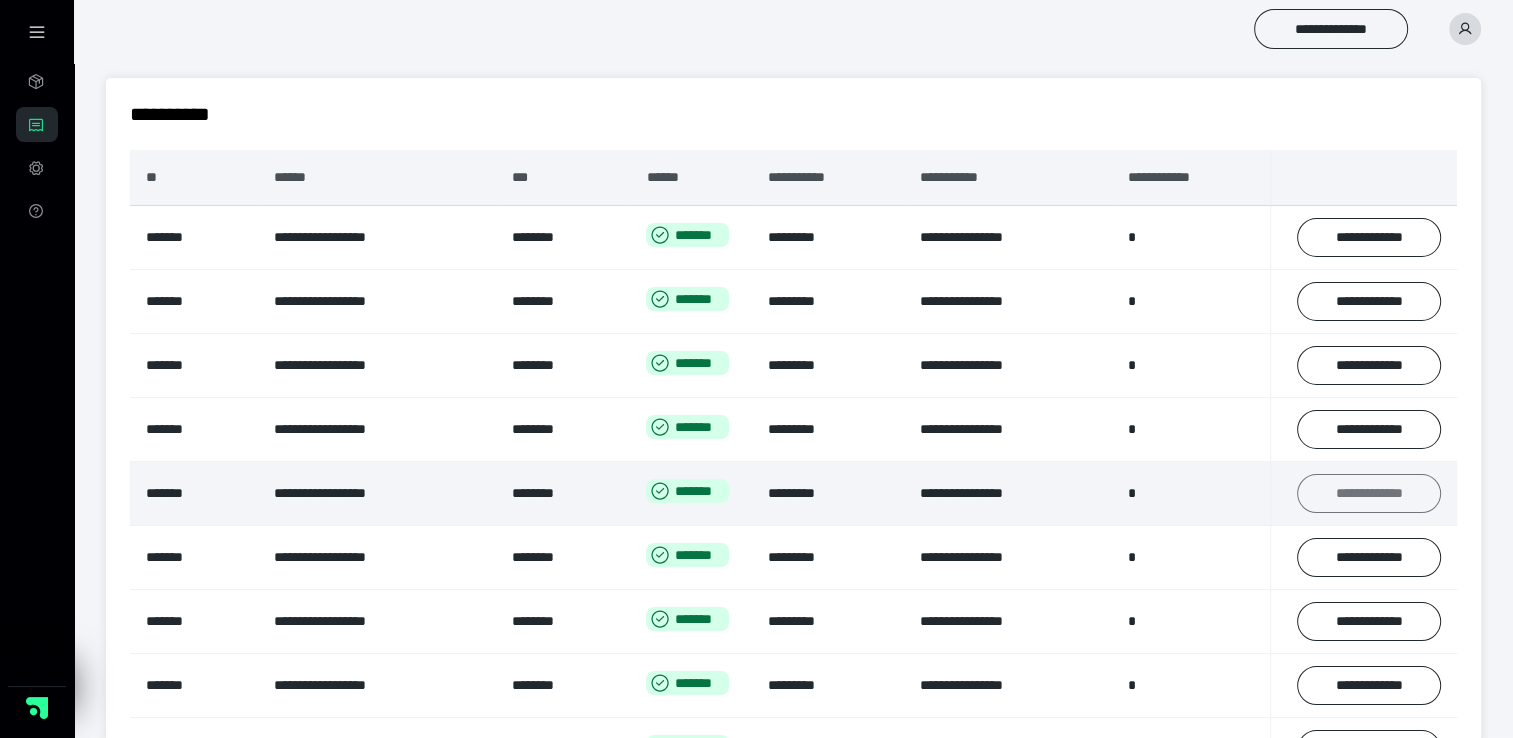 click on "**********" at bounding box center (1369, 494) 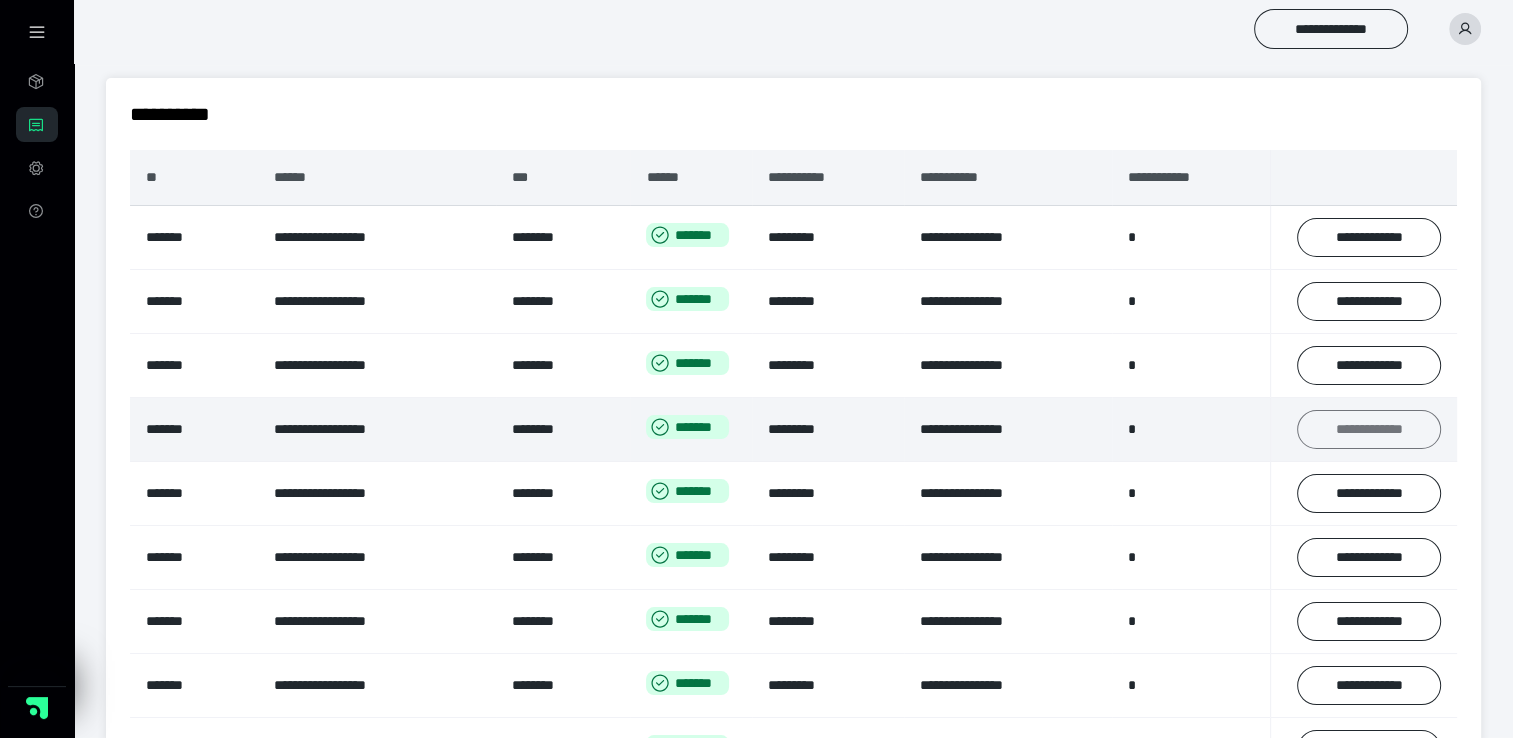 click on "**********" at bounding box center [1369, 430] 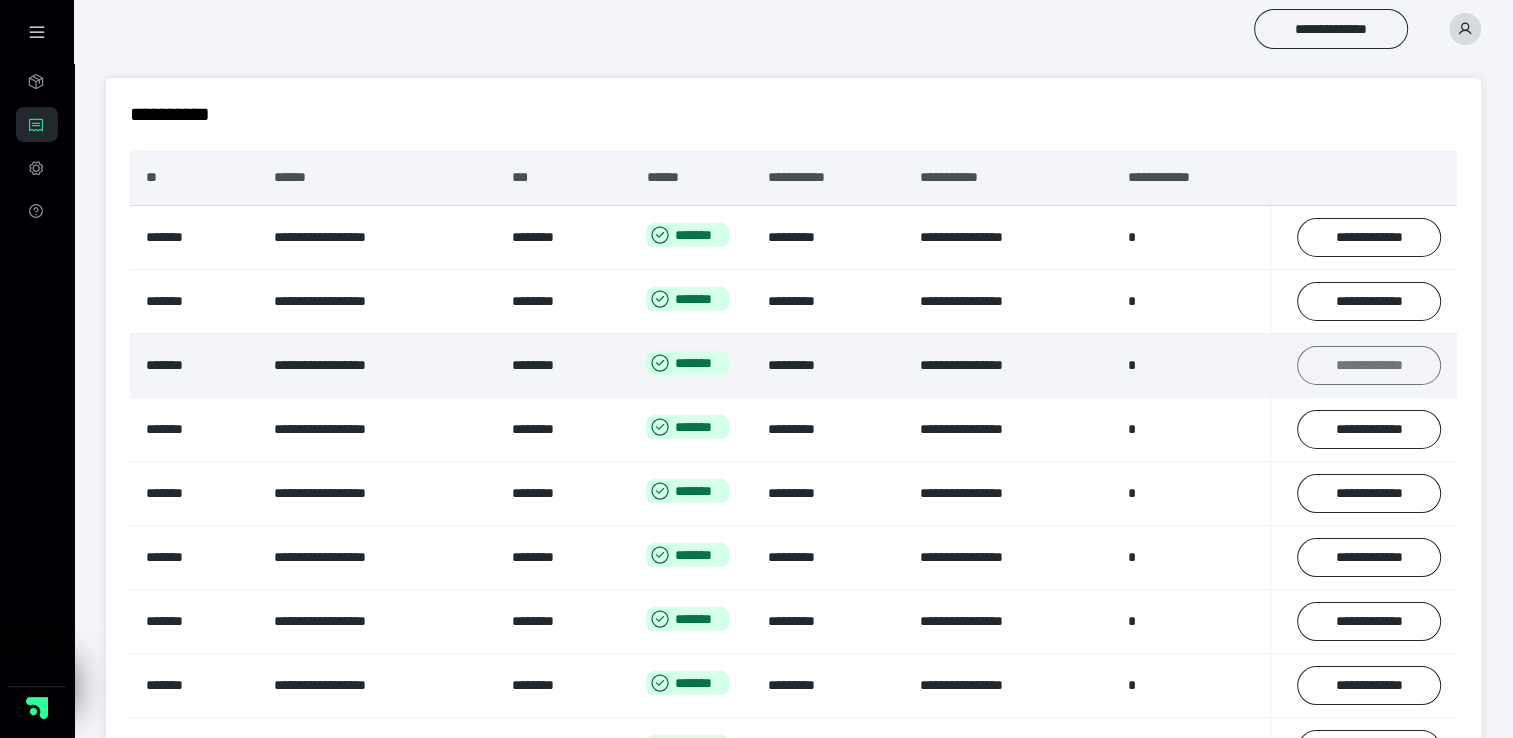 click on "**********" at bounding box center [1369, 366] 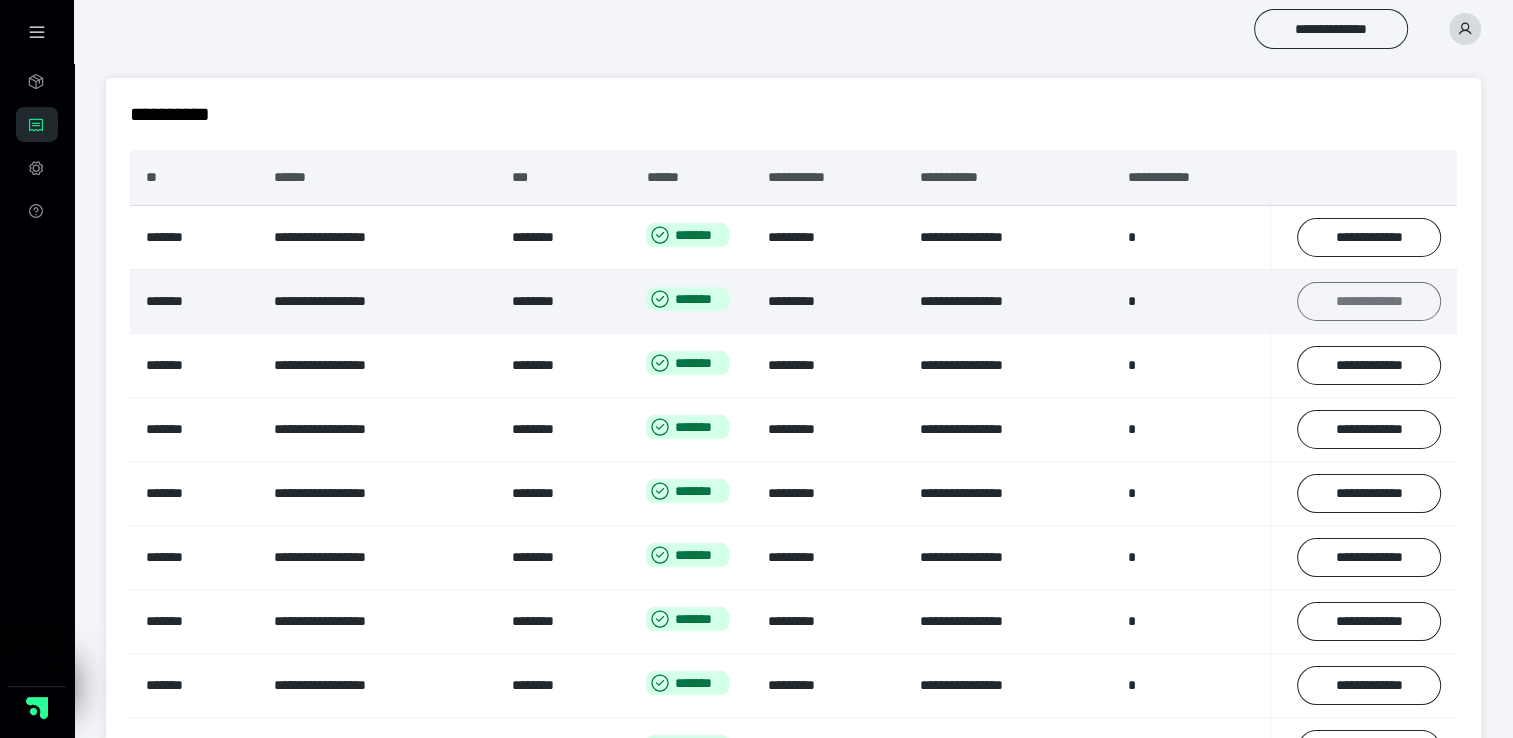 click on "**********" at bounding box center (1369, 302) 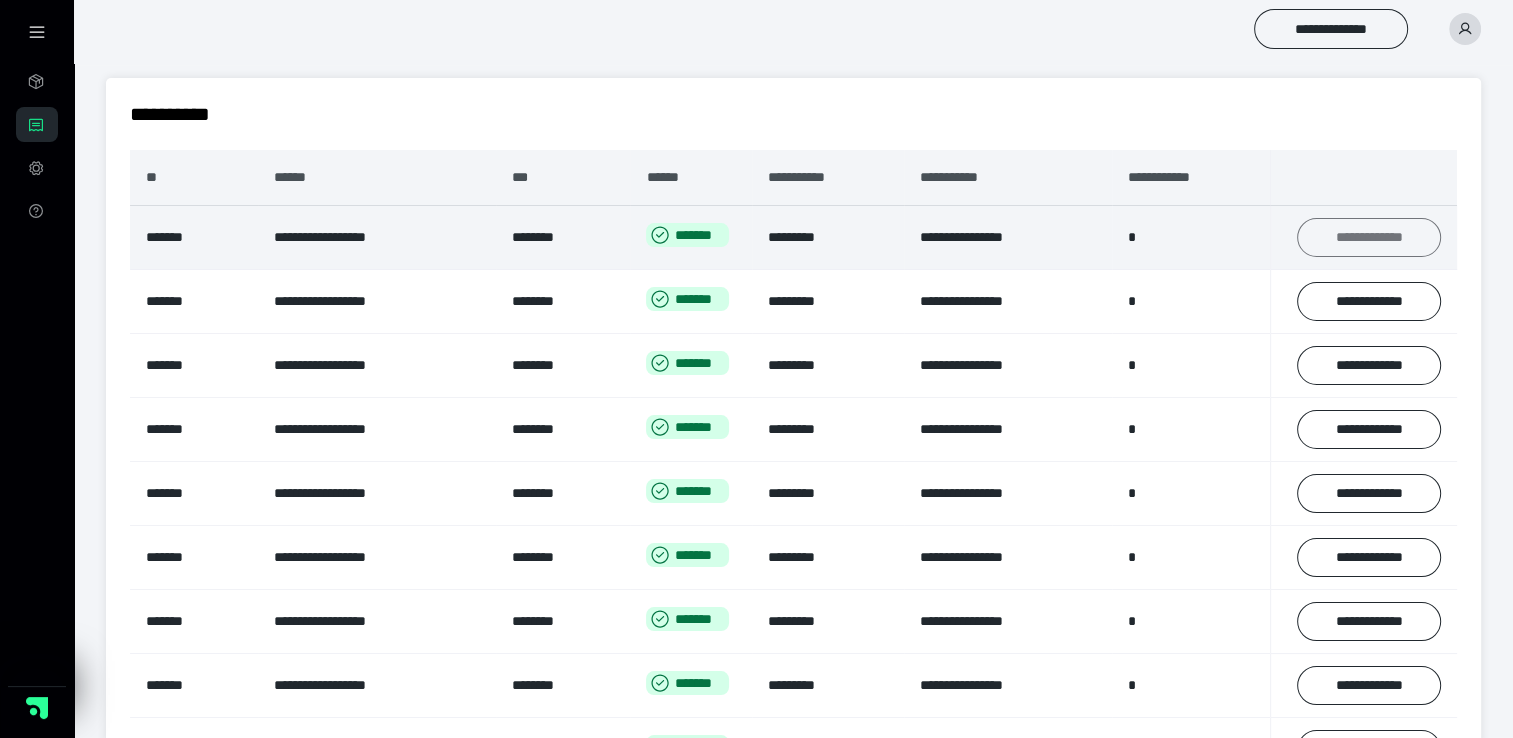 click on "**********" at bounding box center (1369, 238) 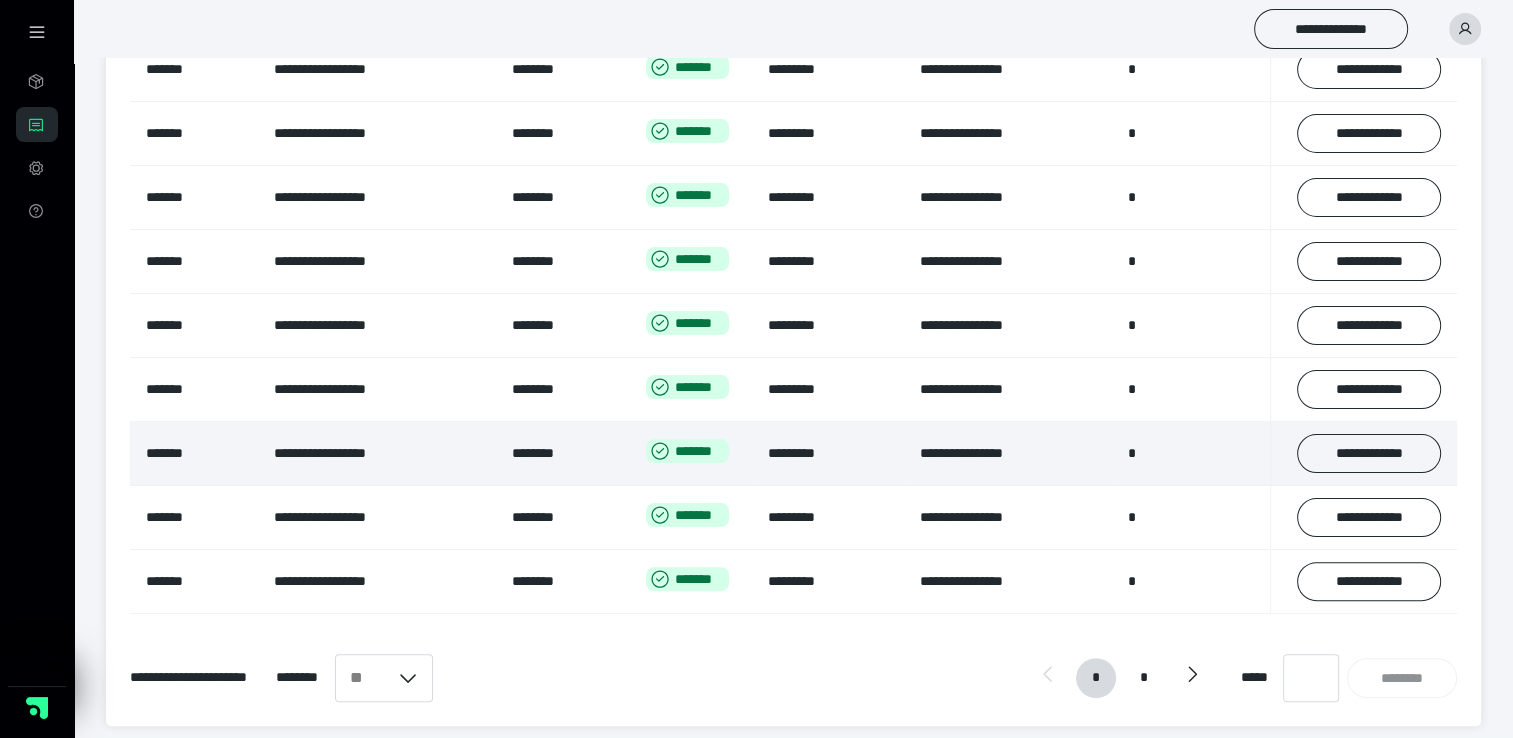 scroll, scrollTop: 420, scrollLeft: 0, axis: vertical 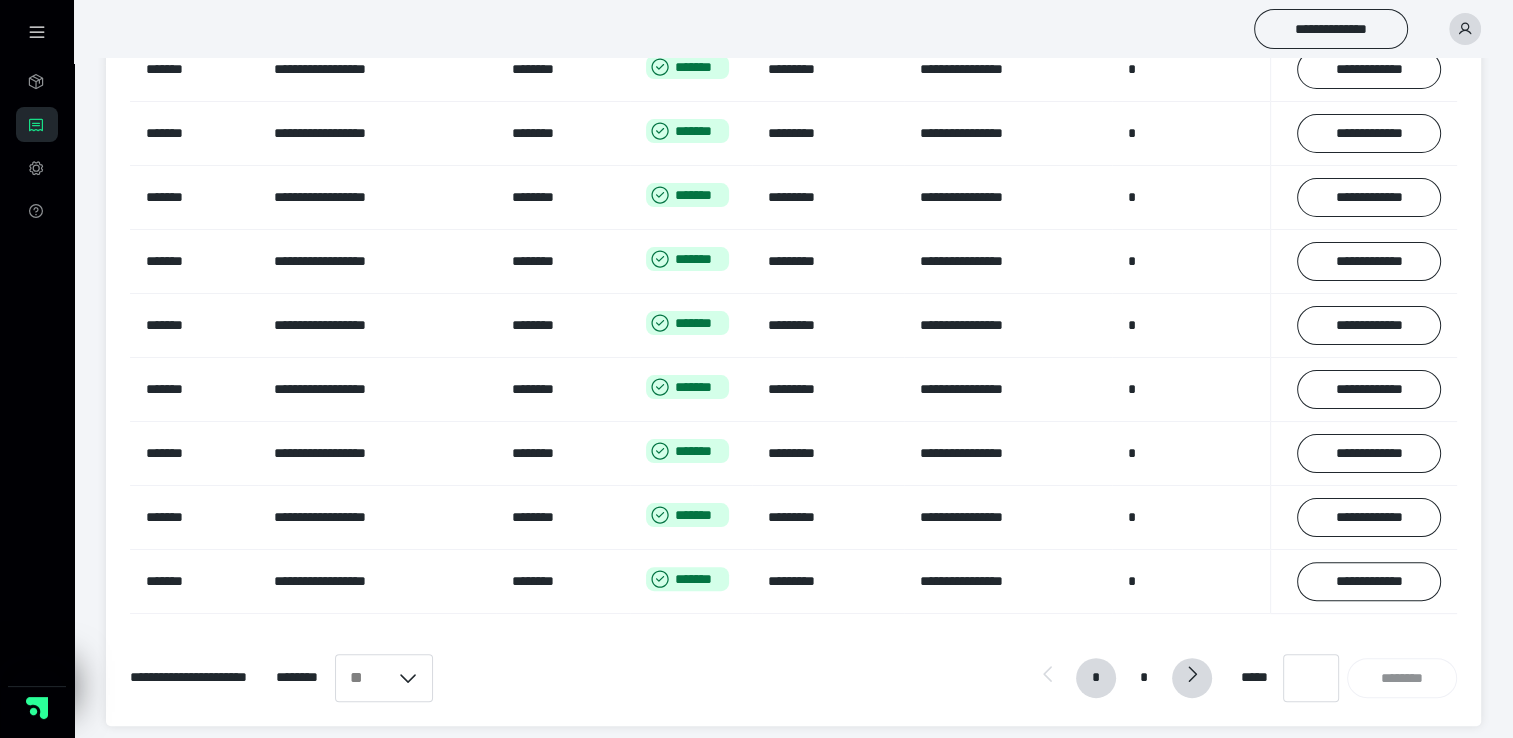 click 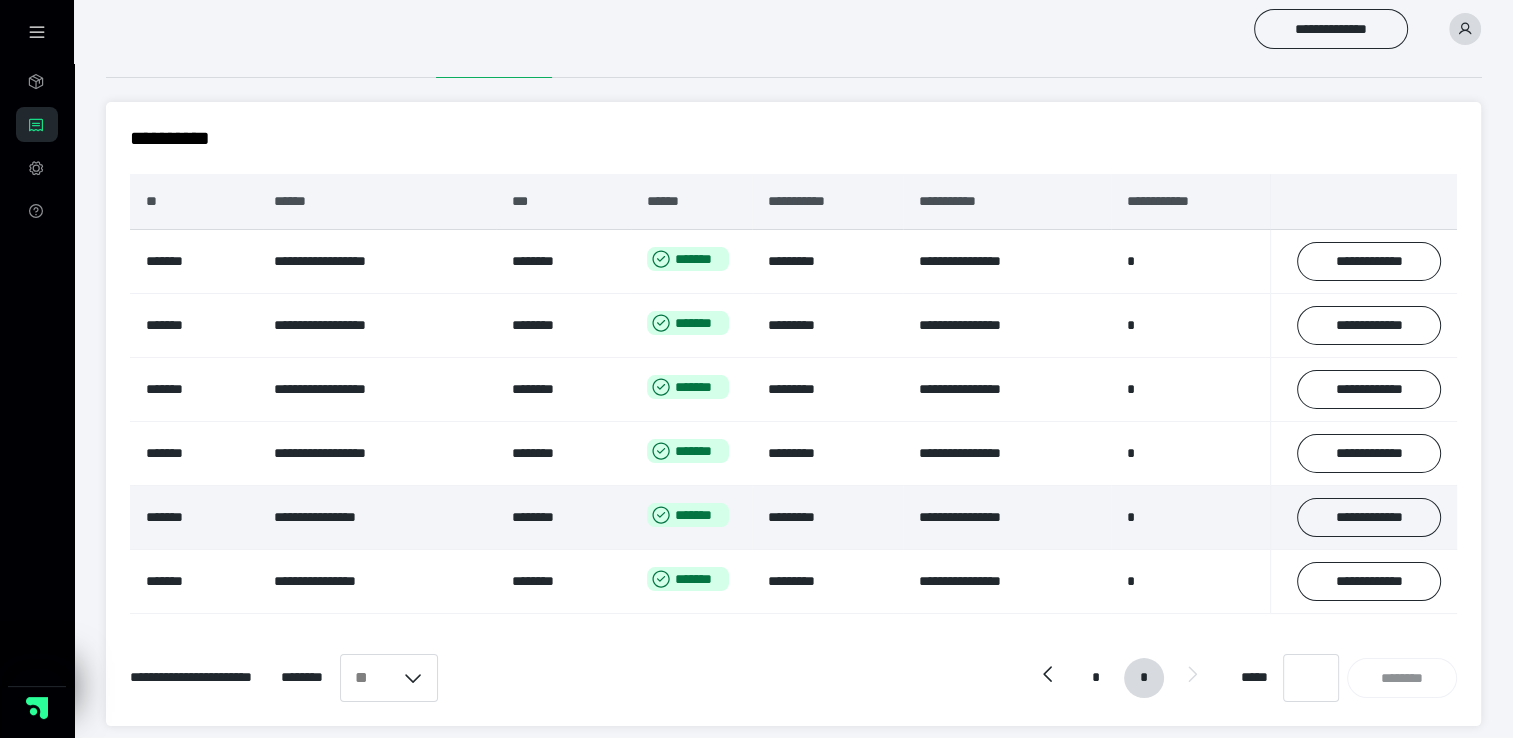 scroll, scrollTop: 164, scrollLeft: 0, axis: vertical 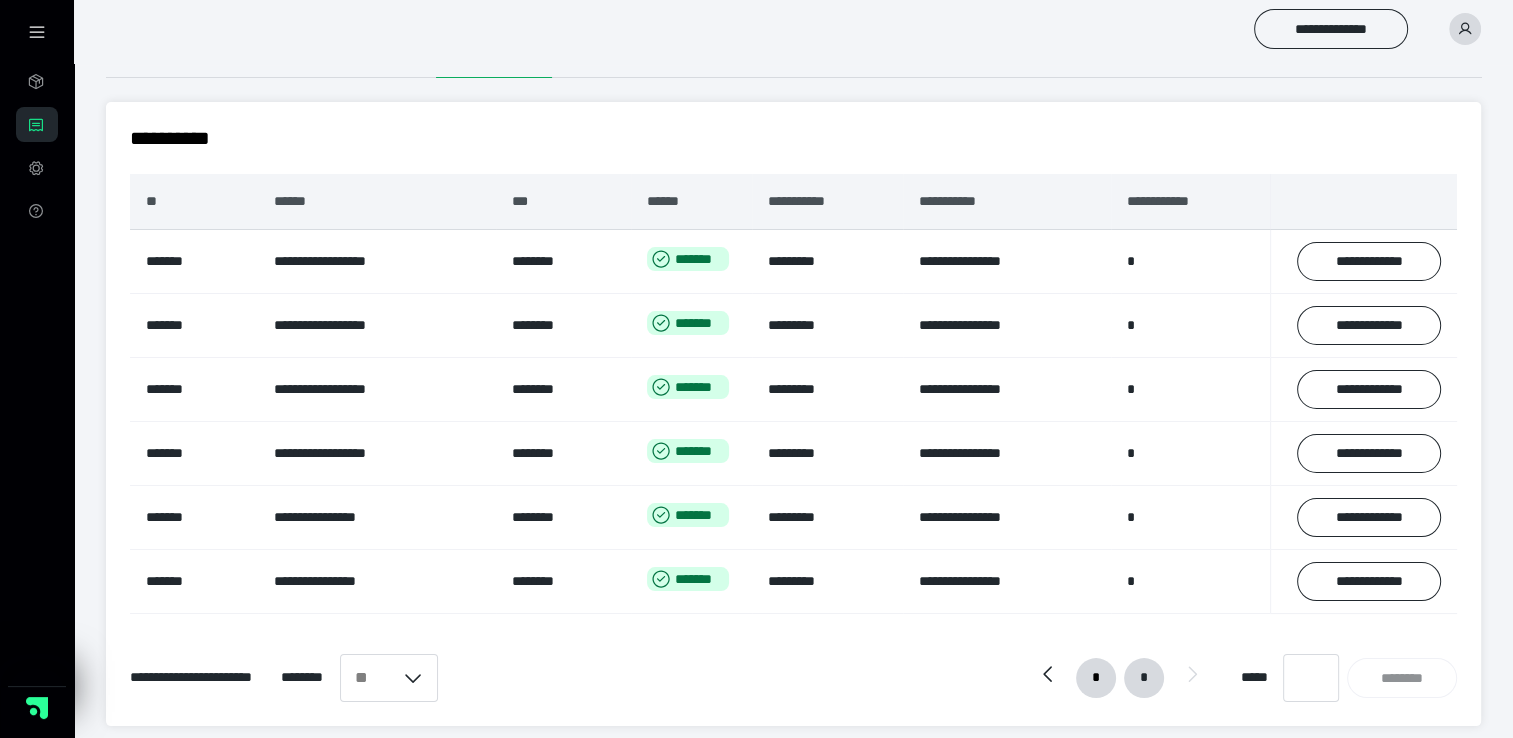 click on "*" at bounding box center [1096, 678] 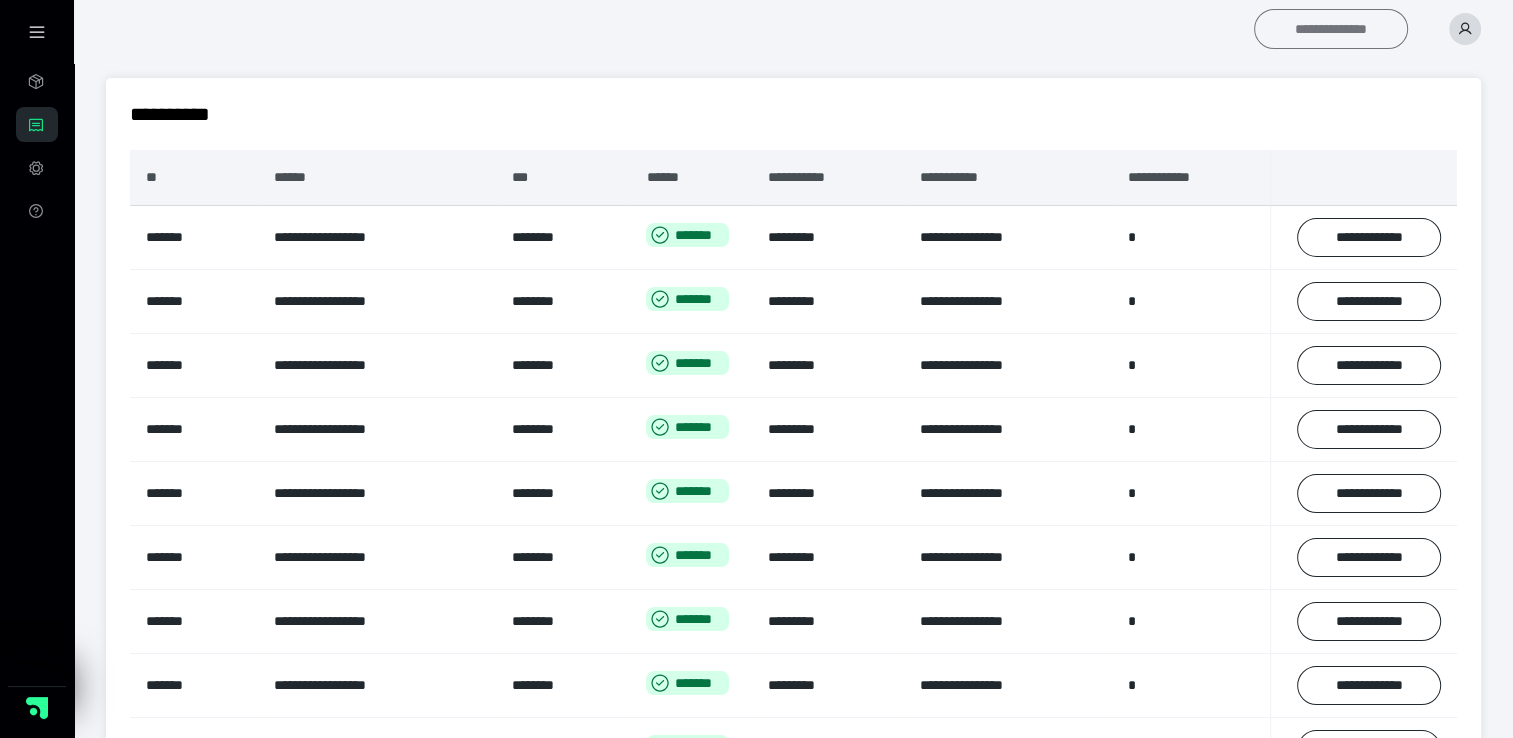 click on "**********" at bounding box center (1331, 29) 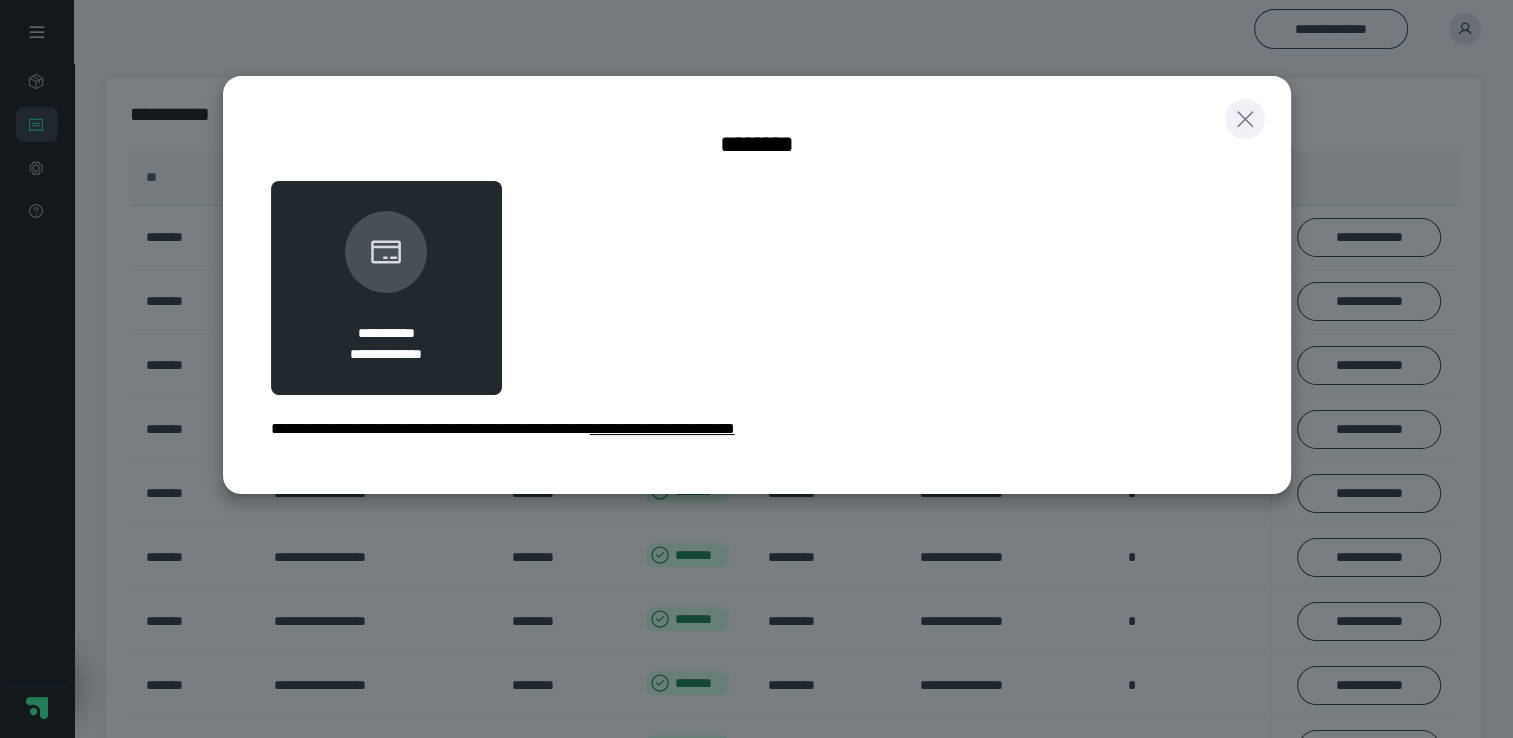 click 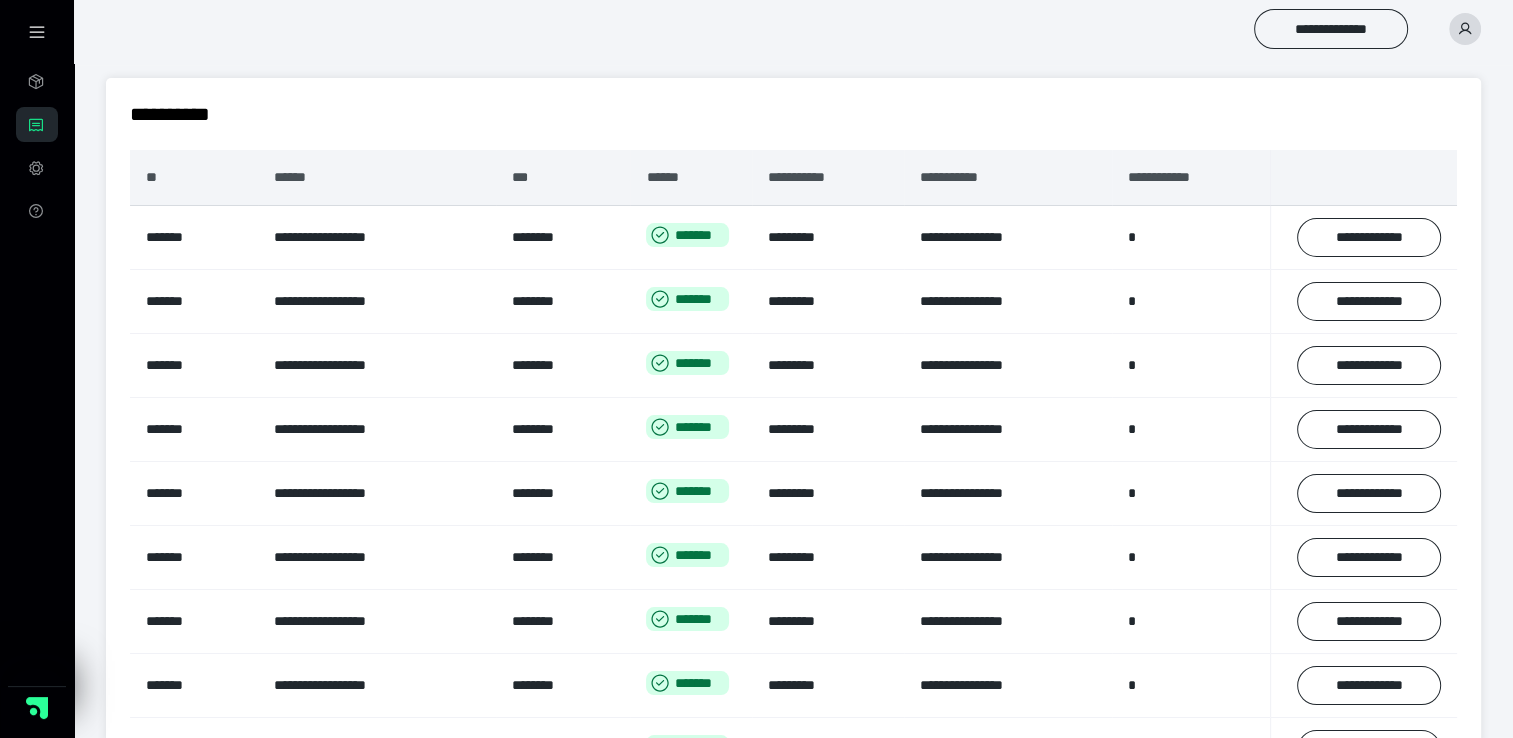 click 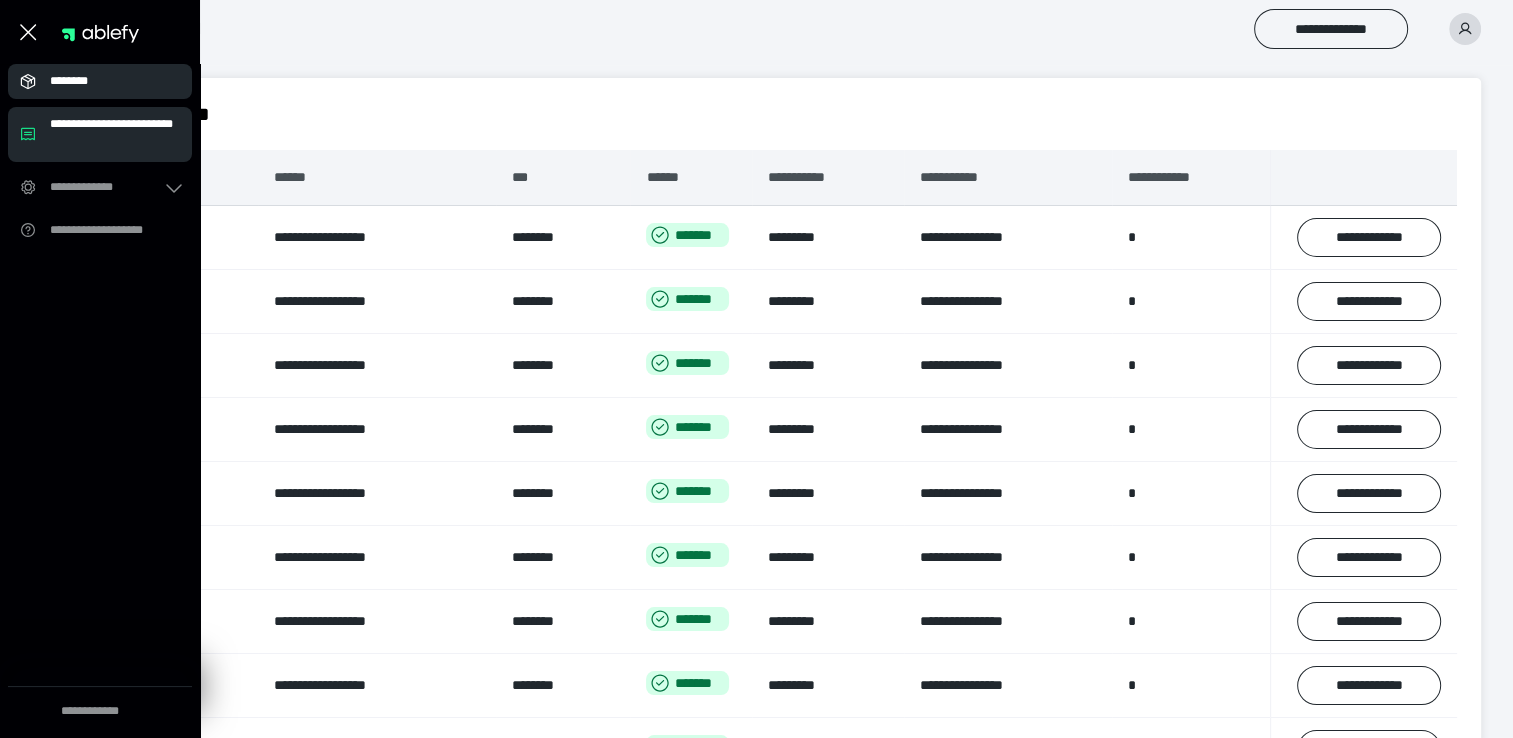 click on "********" at bounding box center [106, 81] 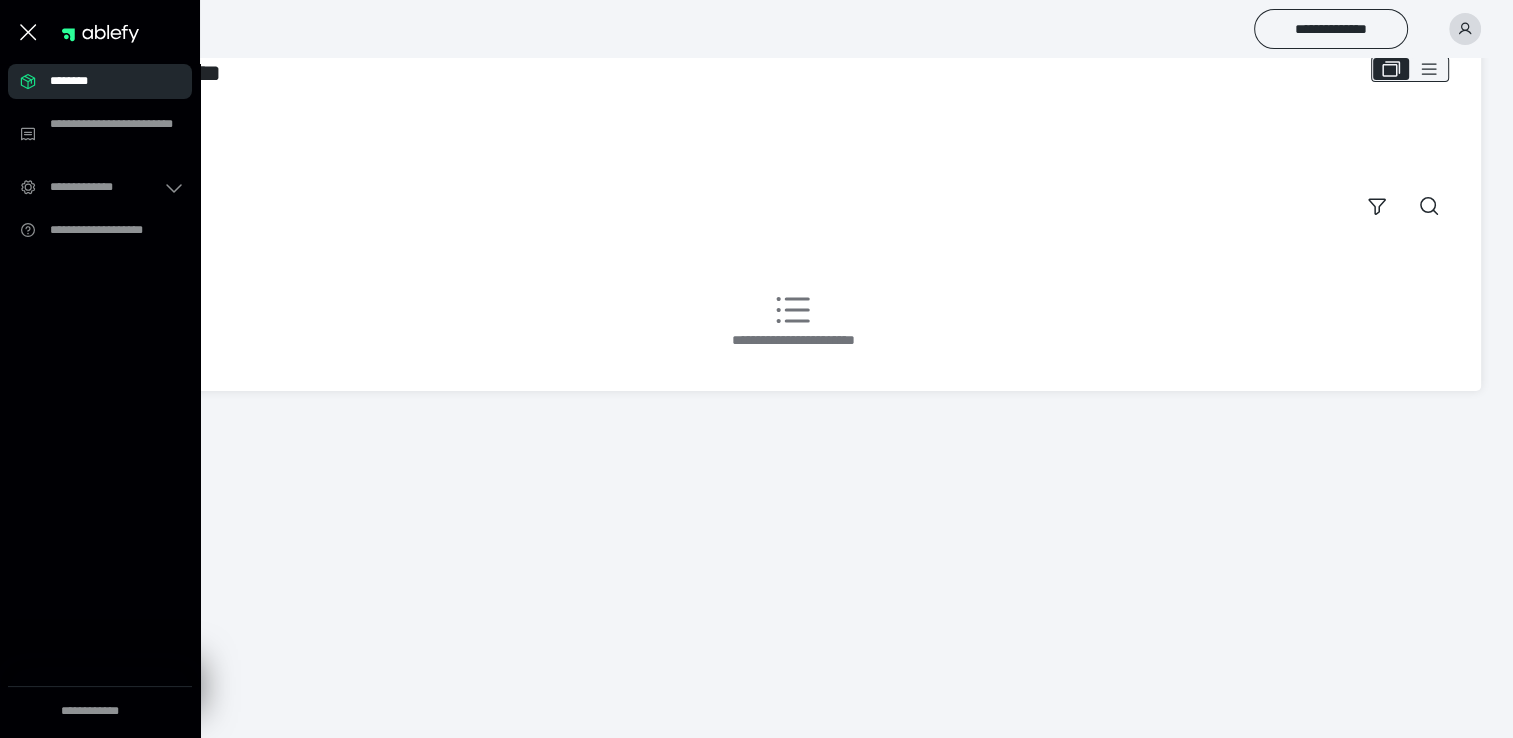 scroll, scrollTop: 0, scrollLeft: 0, axis: both 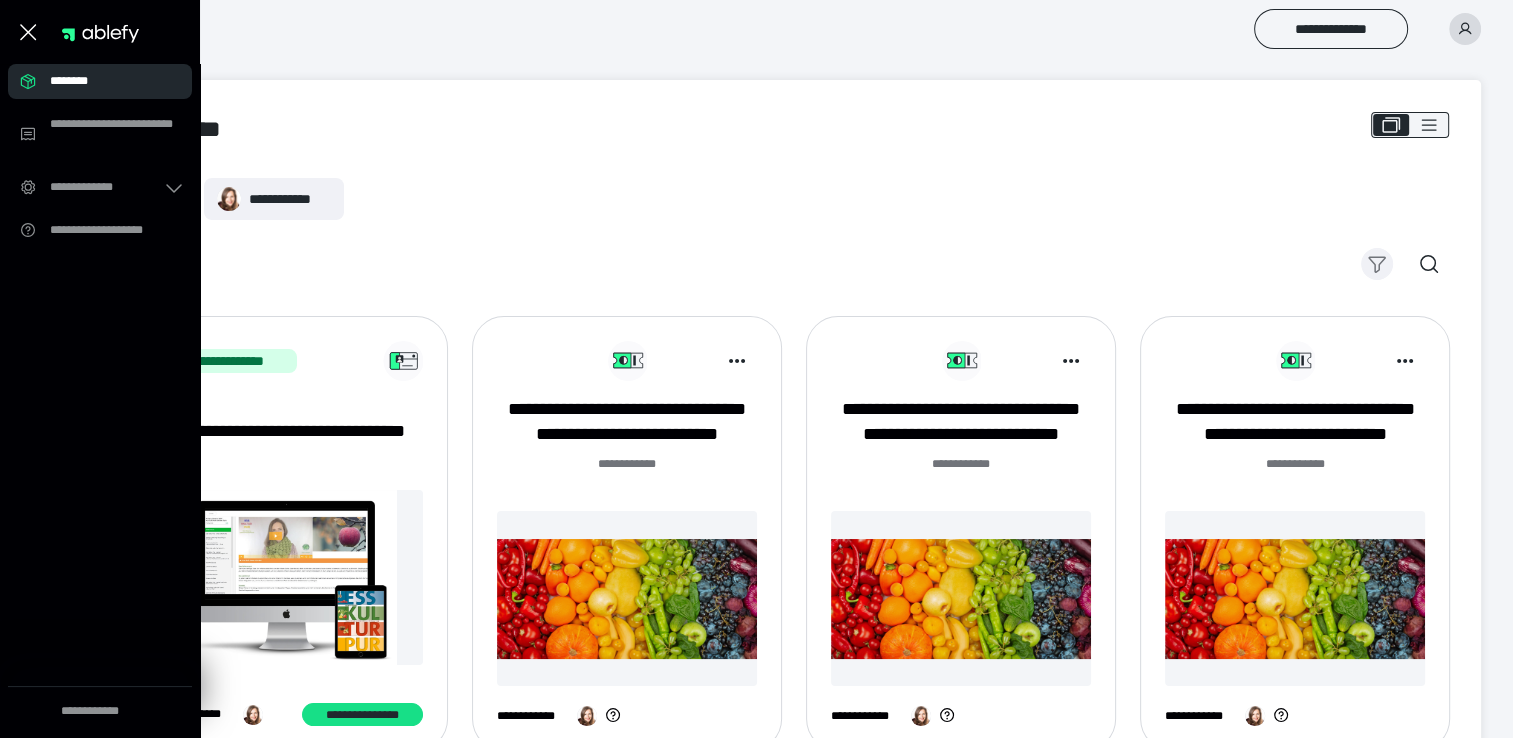 click 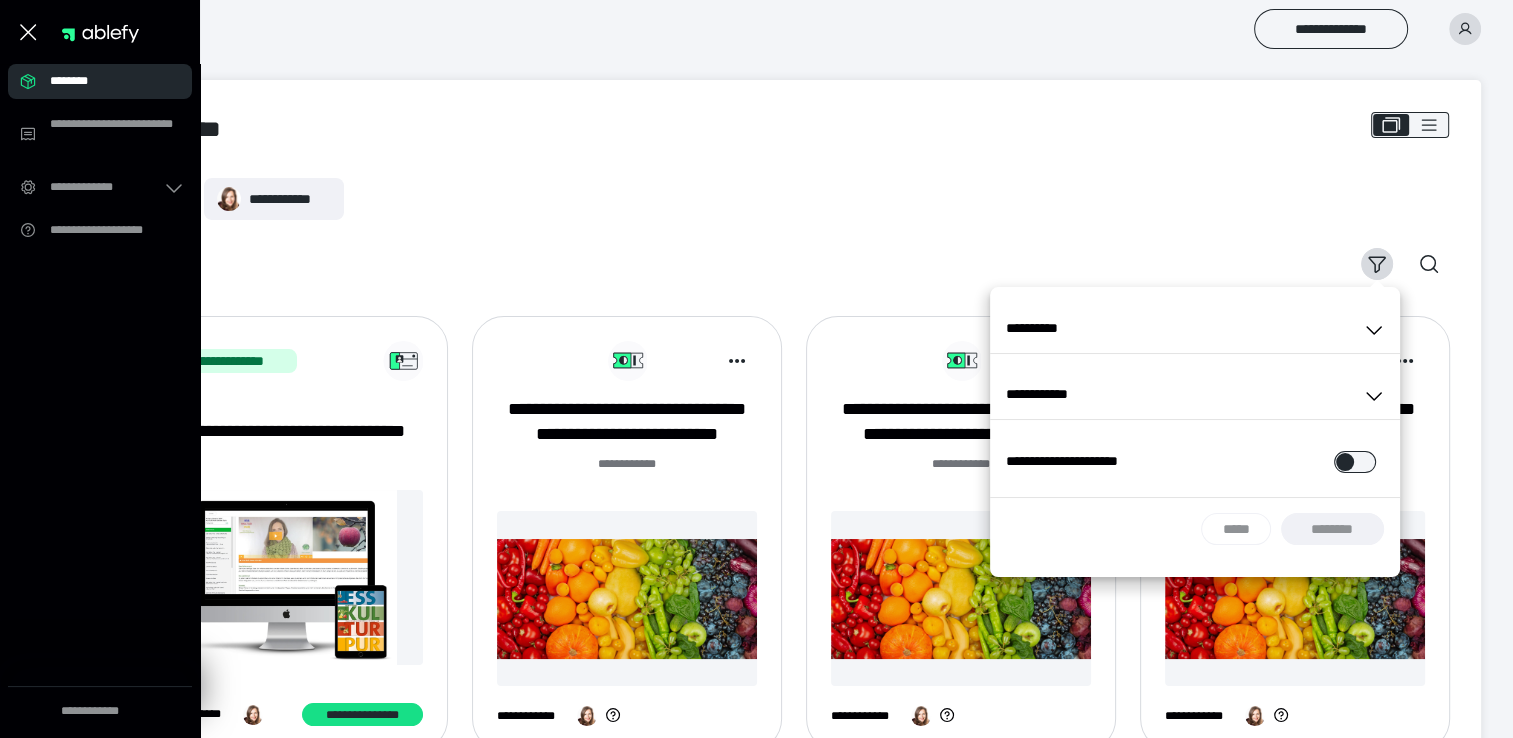 click on "**********" at bounding box center [793, 199] 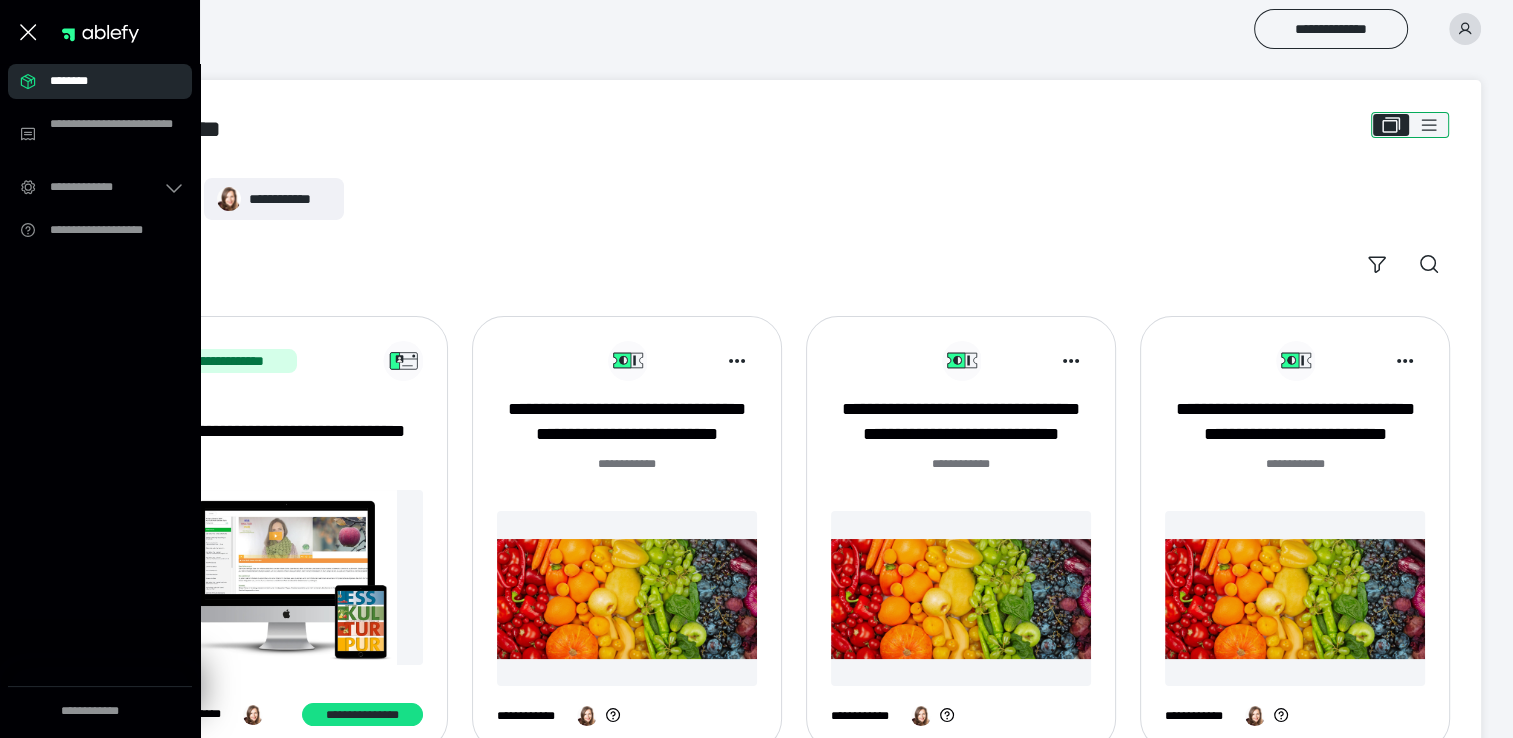 click 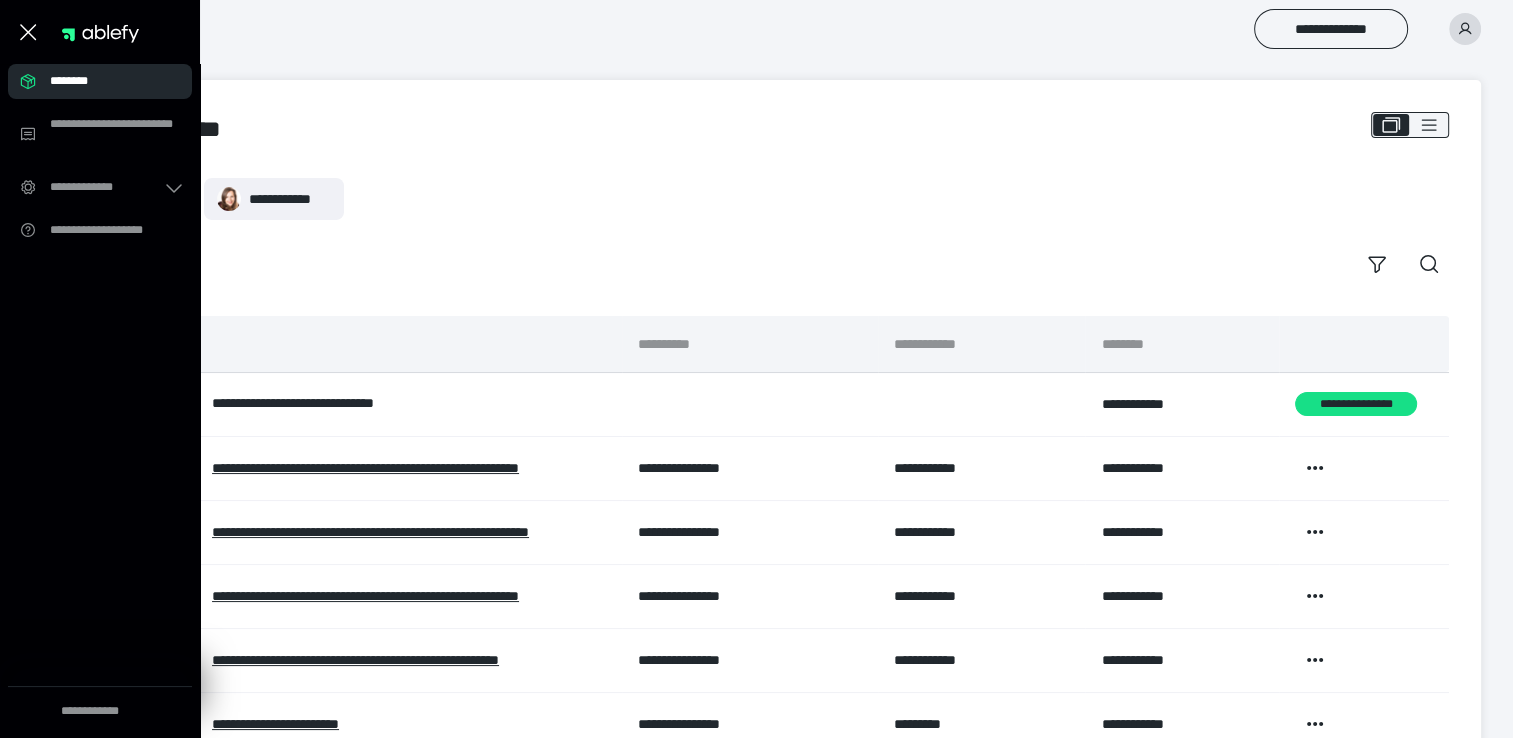 click 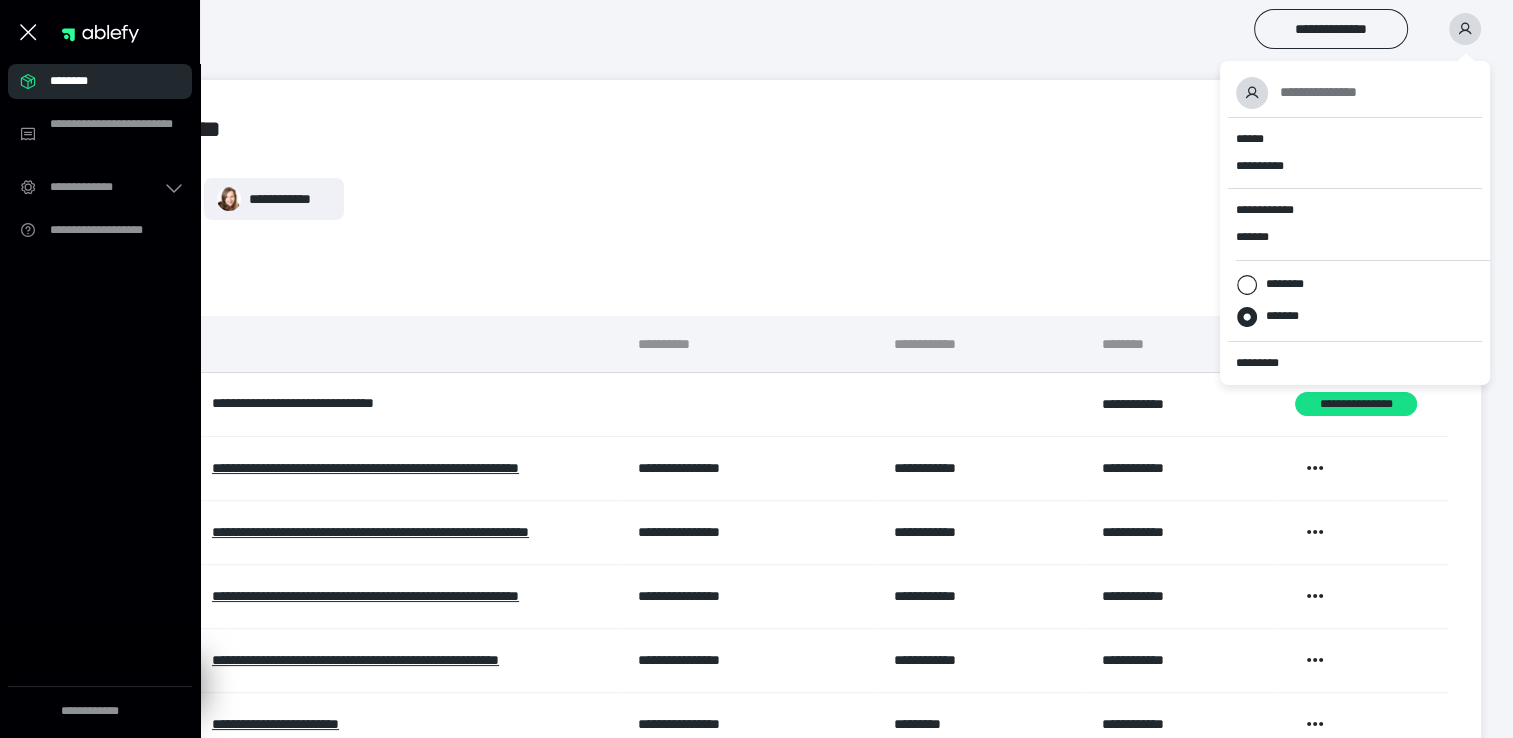 click on "**********" at bounding box center [793, 199] 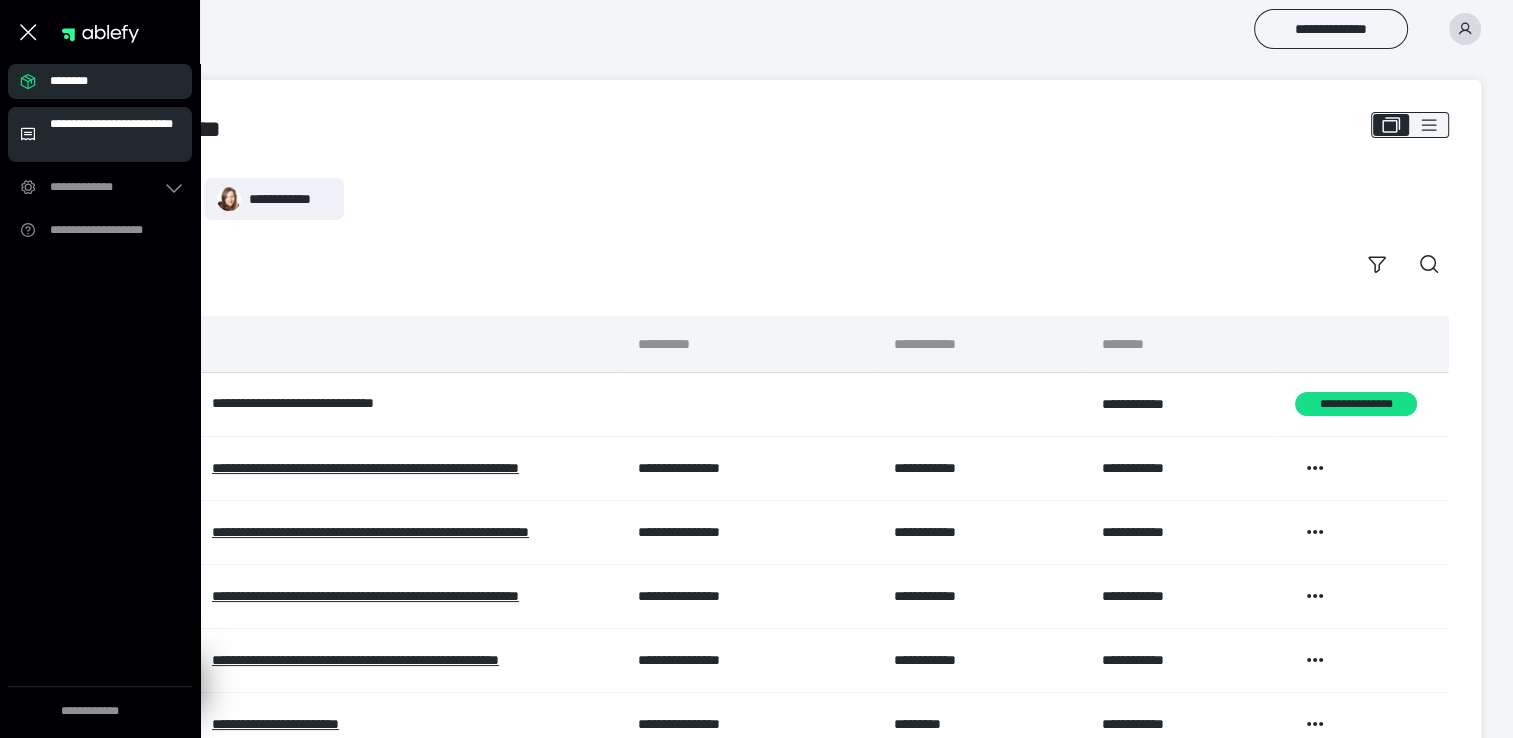 click on "**********" at bounding box center (115, 134) 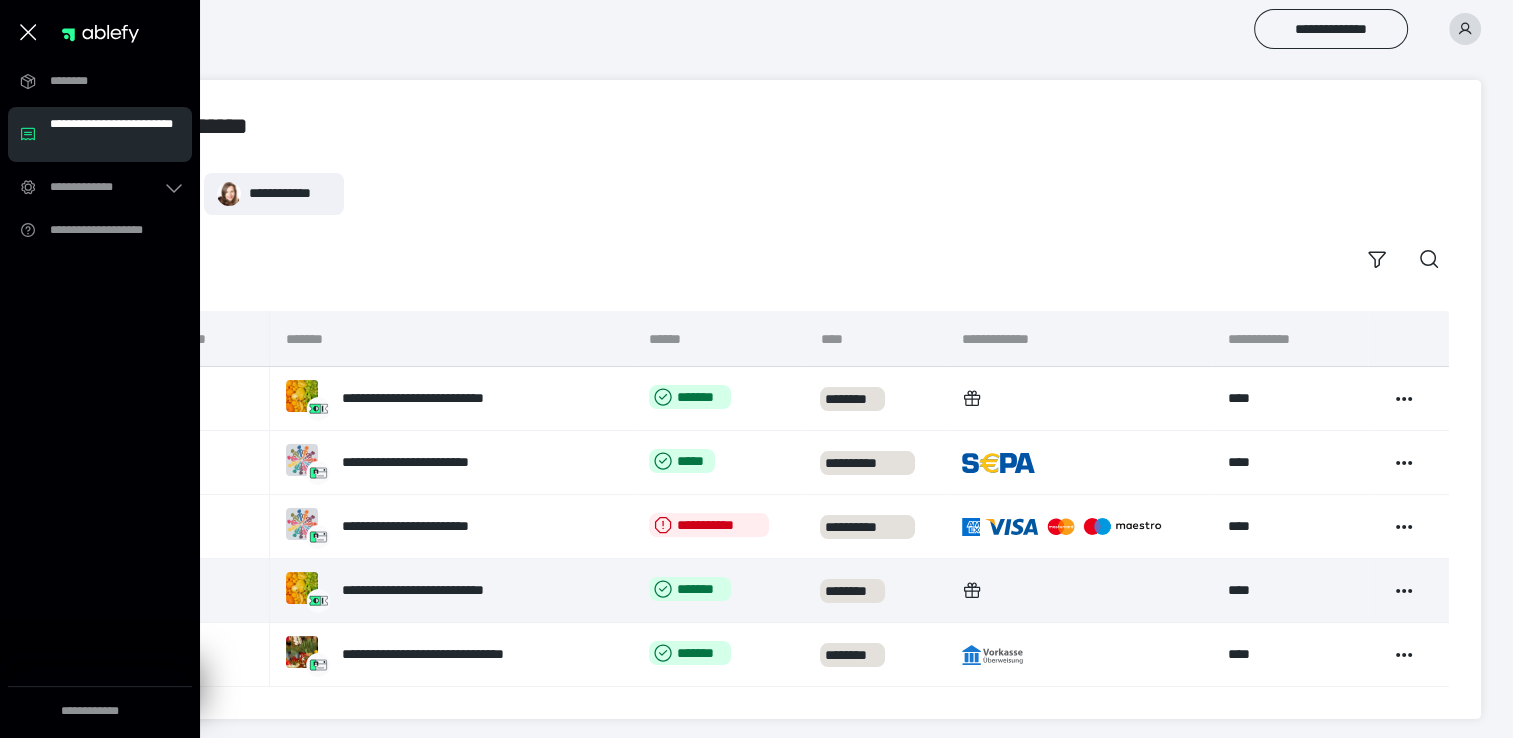 scroll, scrollTop: 4, scrollLeft: 0, axis: vertical 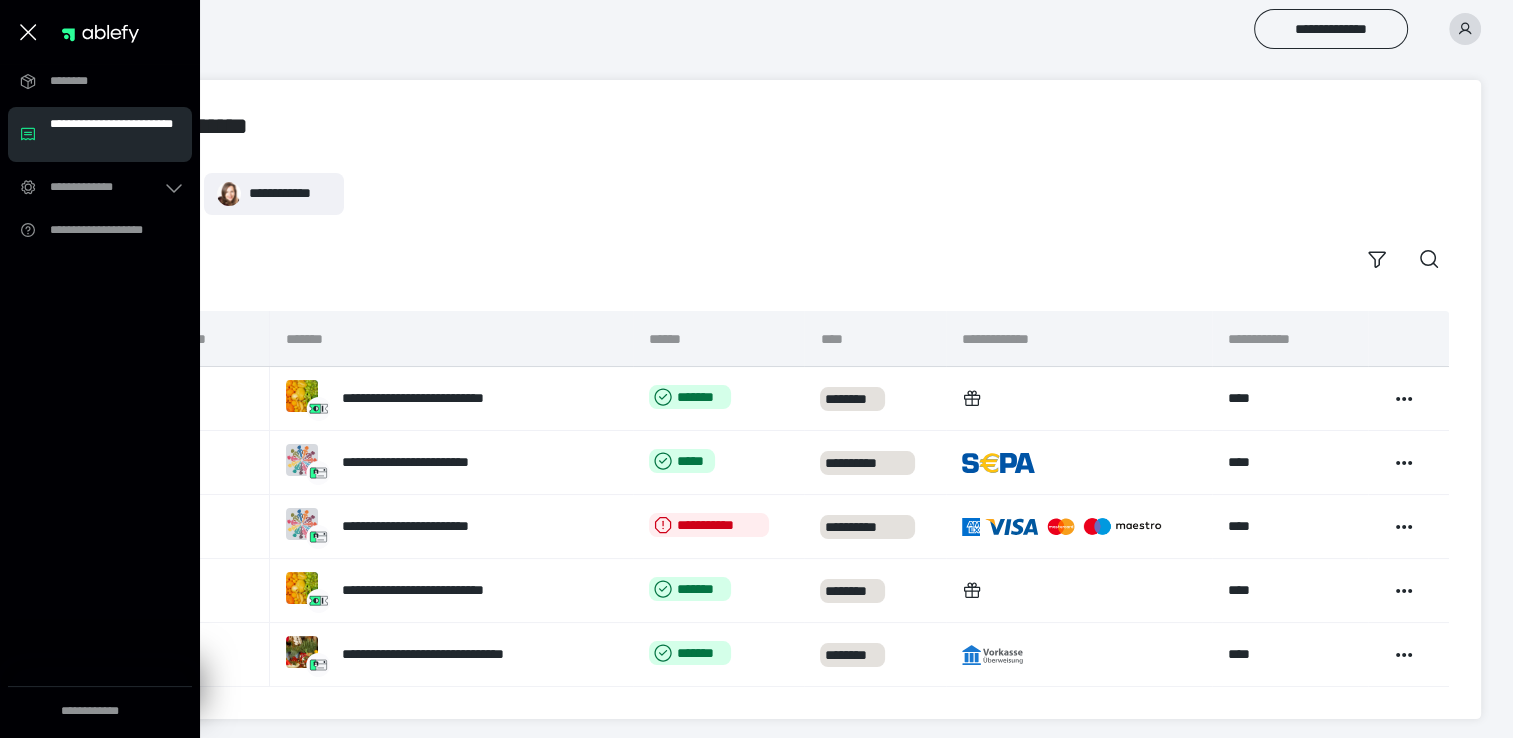 click 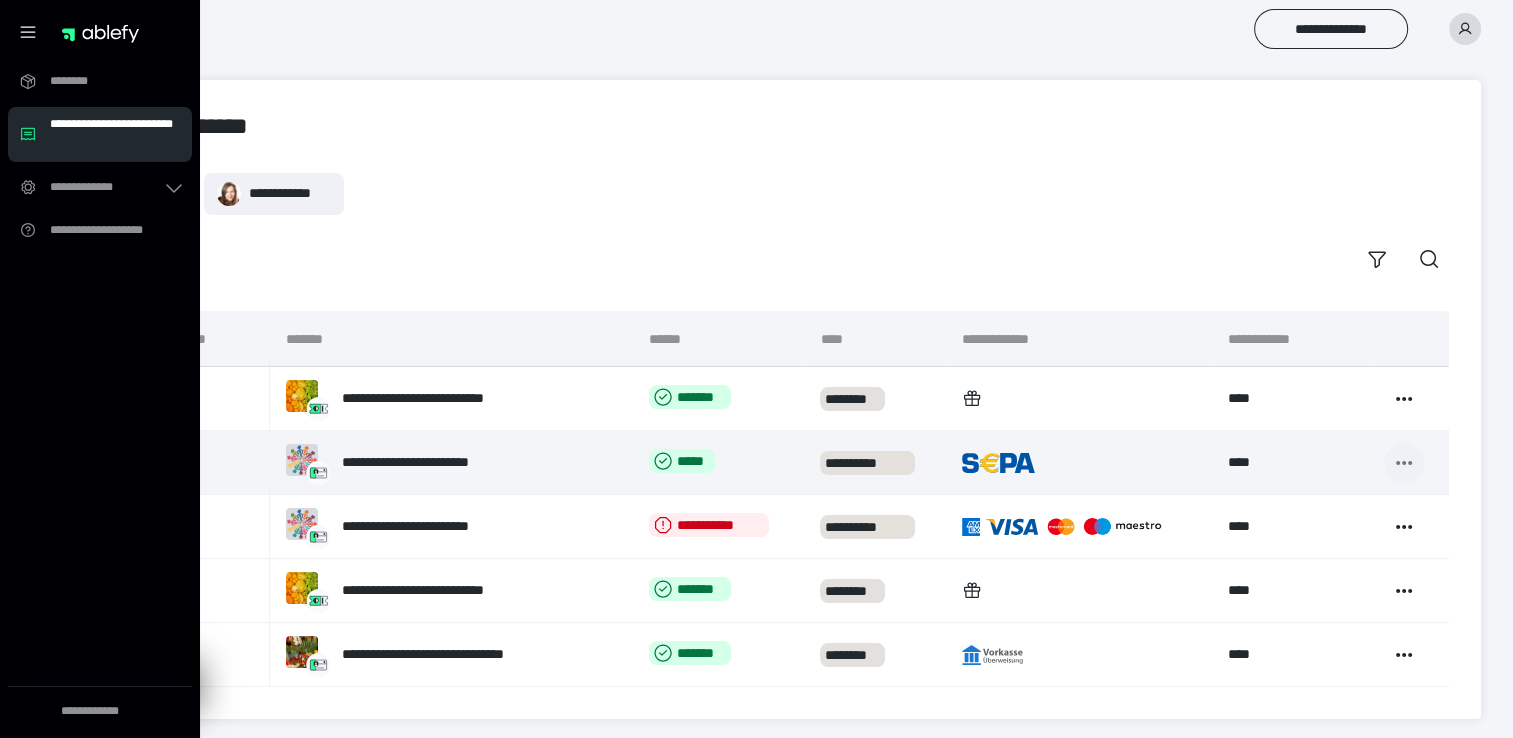 click 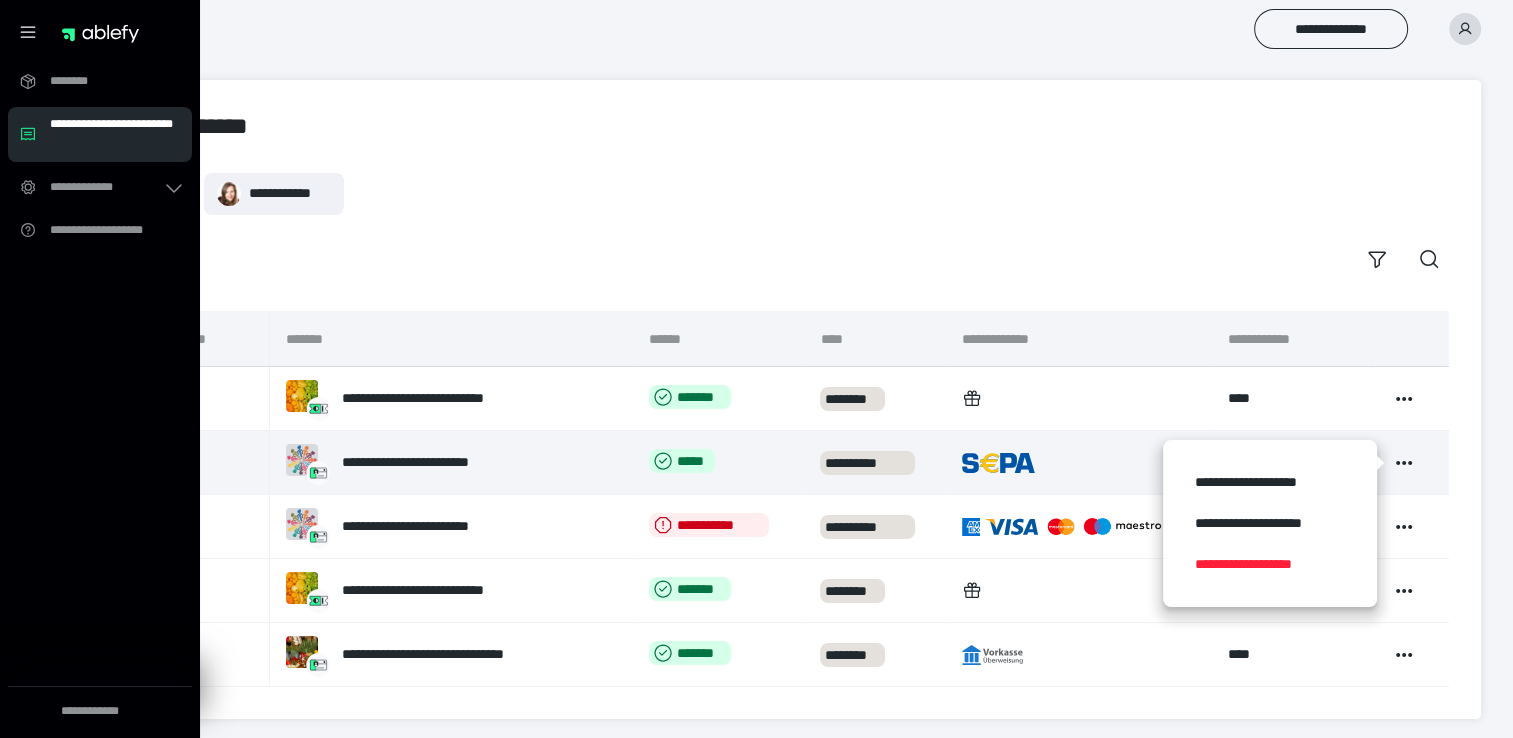 click on "**********" at bounding box center (1269, 564) 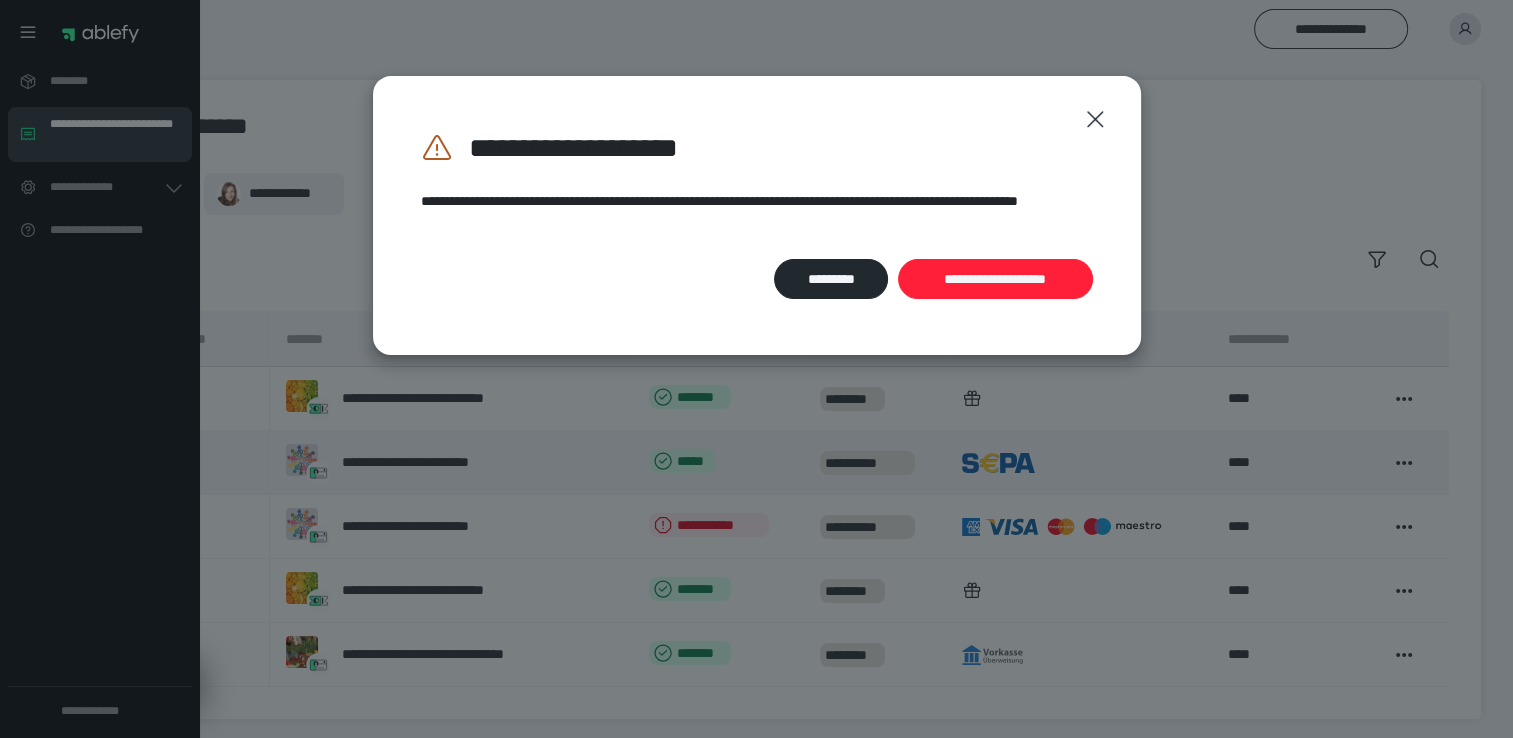 click on "**********" at bounding box center (995, 279) 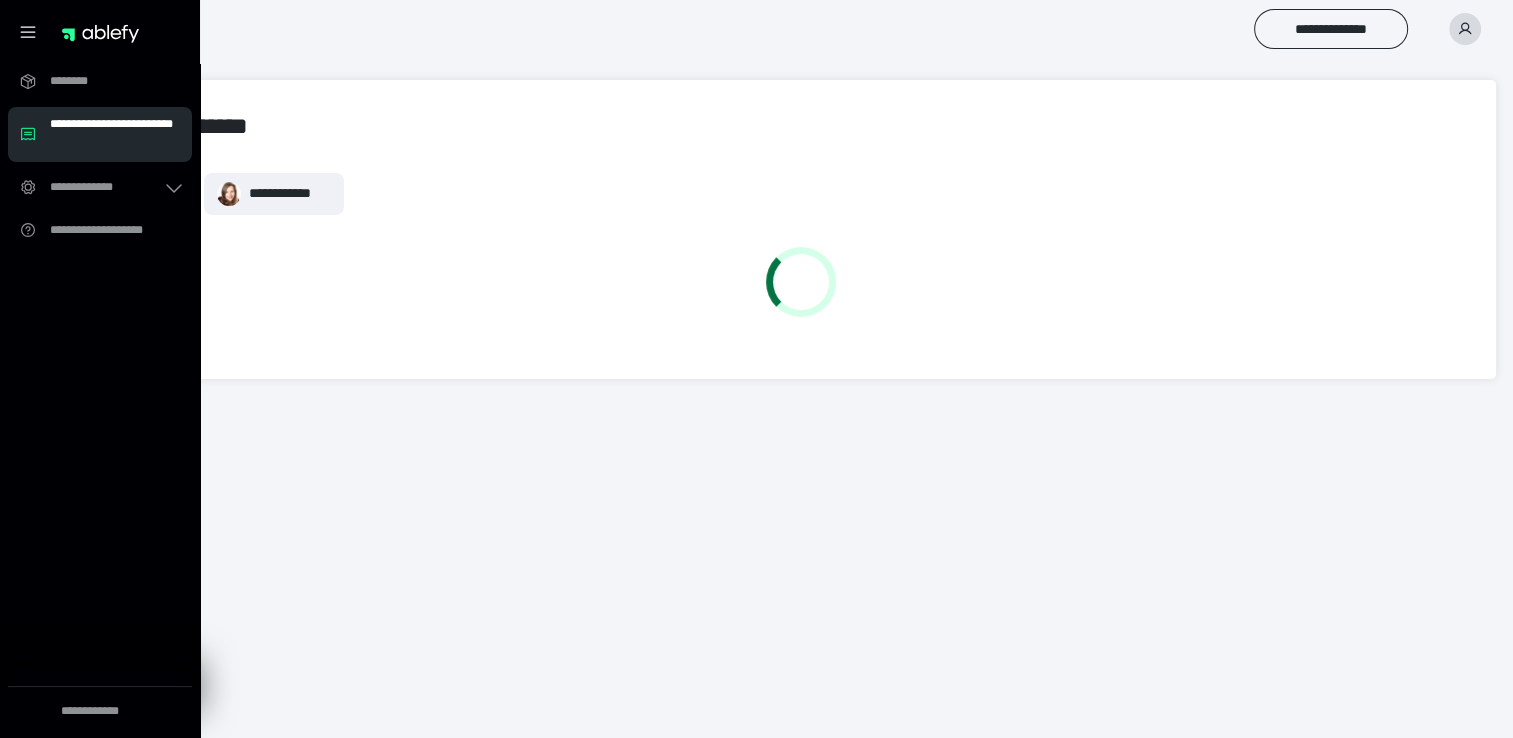 scroll, scrollTop: 0, scrollLeft: 0, axis: both 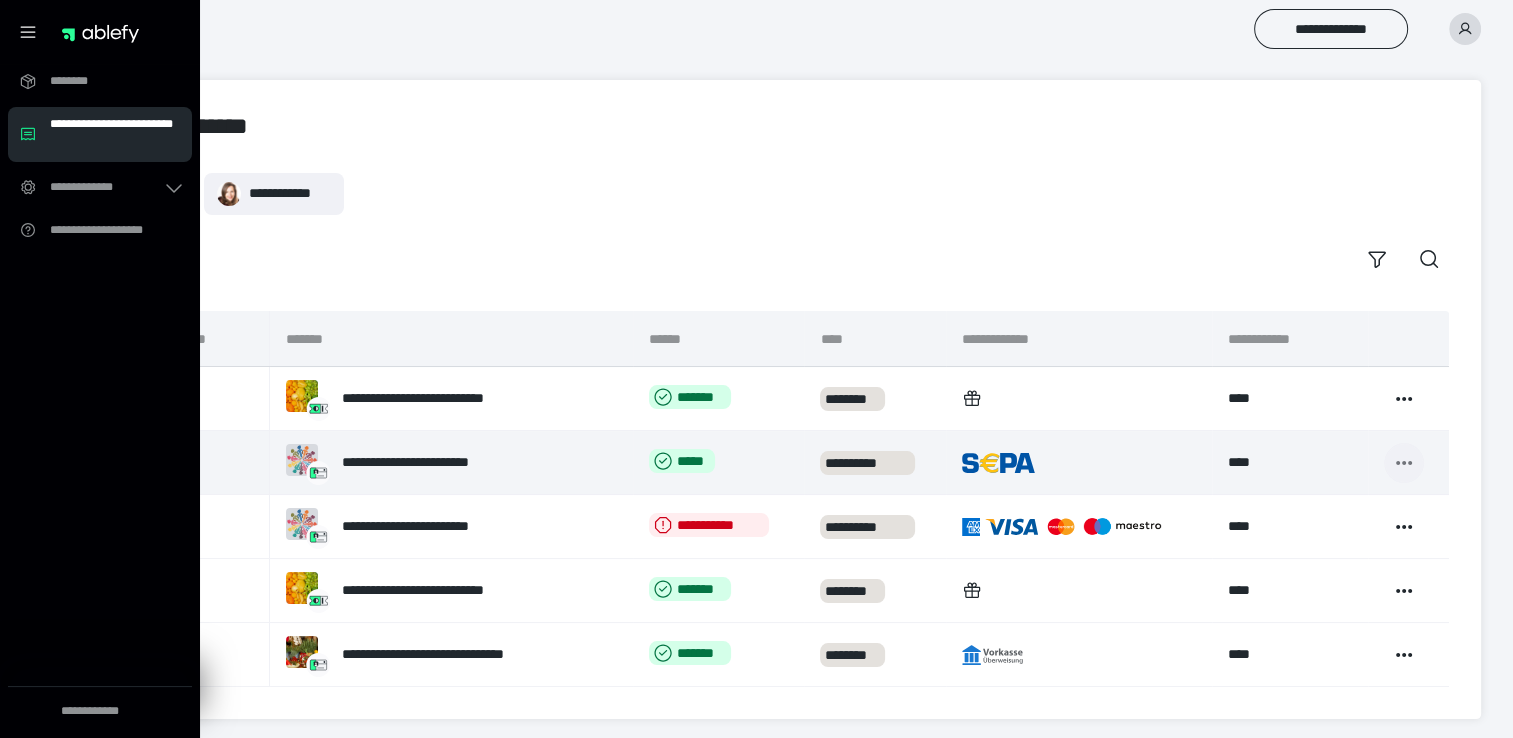 click at bounding box center (1404, 463) 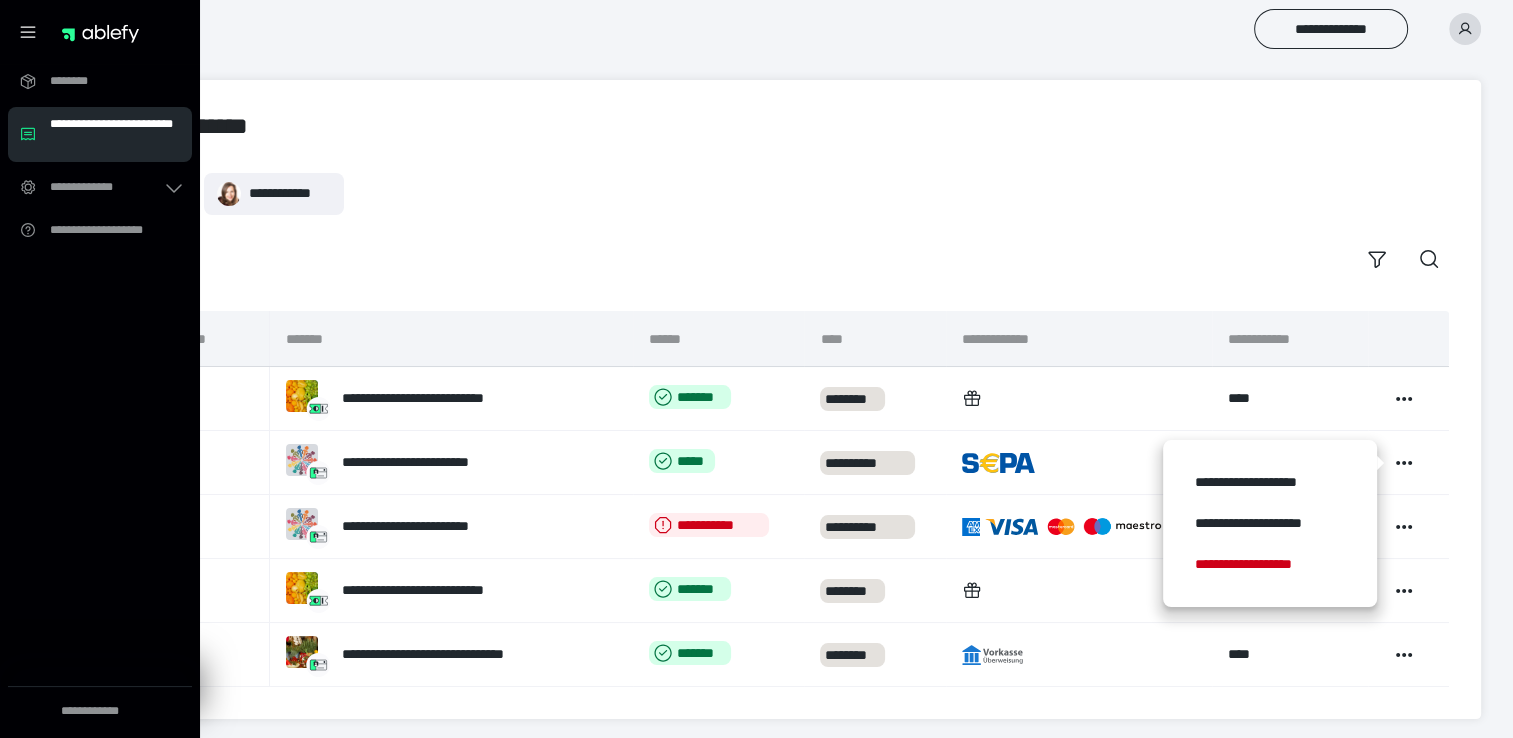 click on "**********" at bounding box center [793, 194] 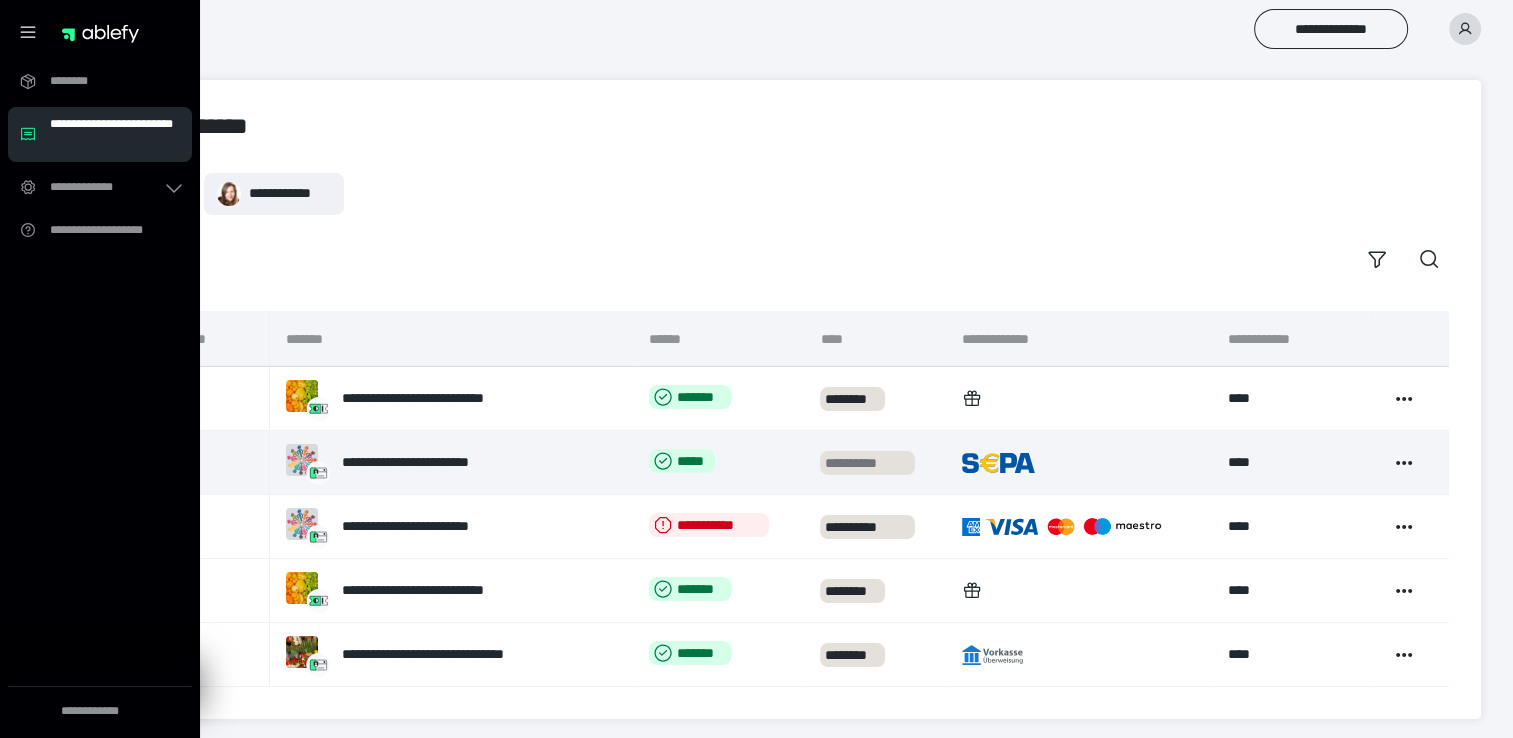 click on "**********" at bounding box center (867, 463) 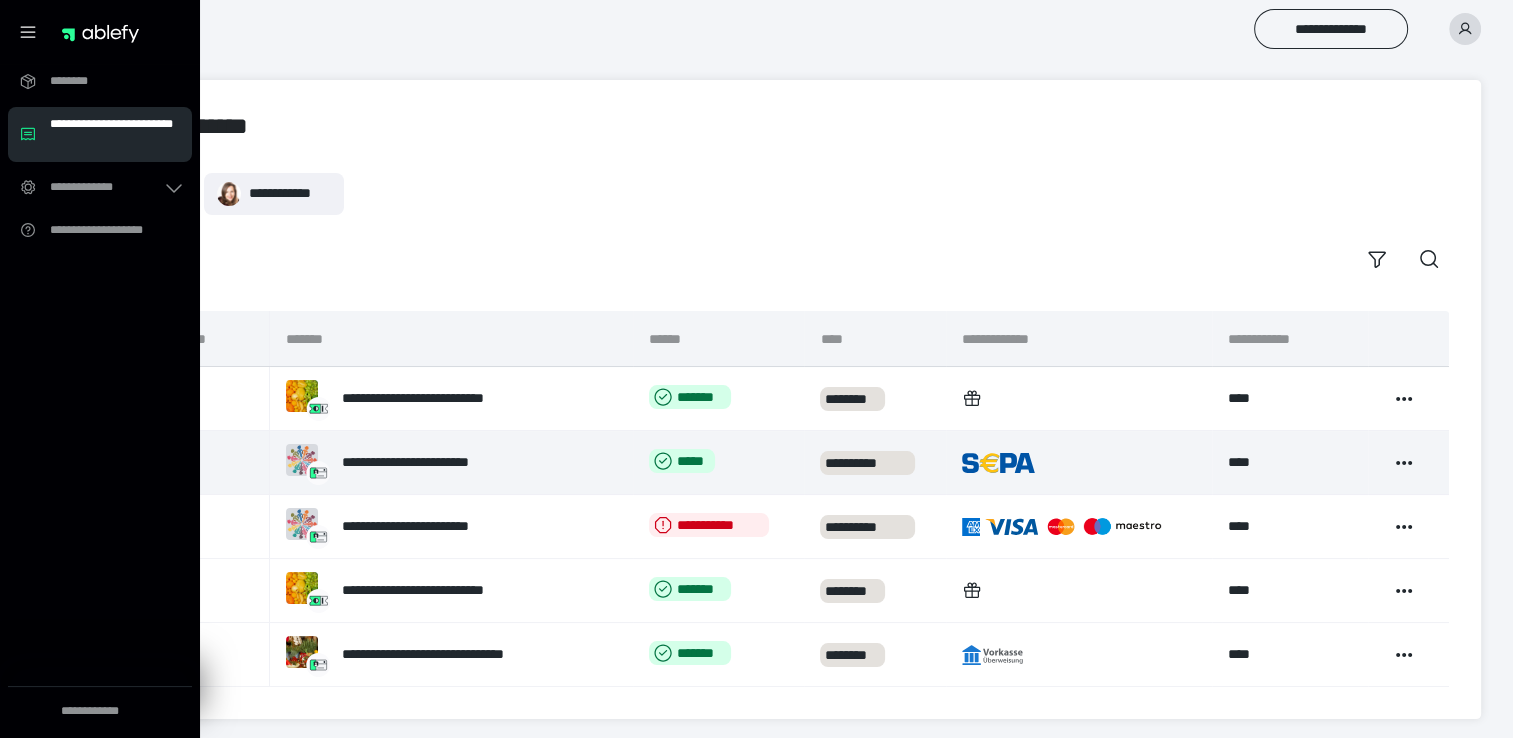 click on "*******" at bounding box center [197, 462] 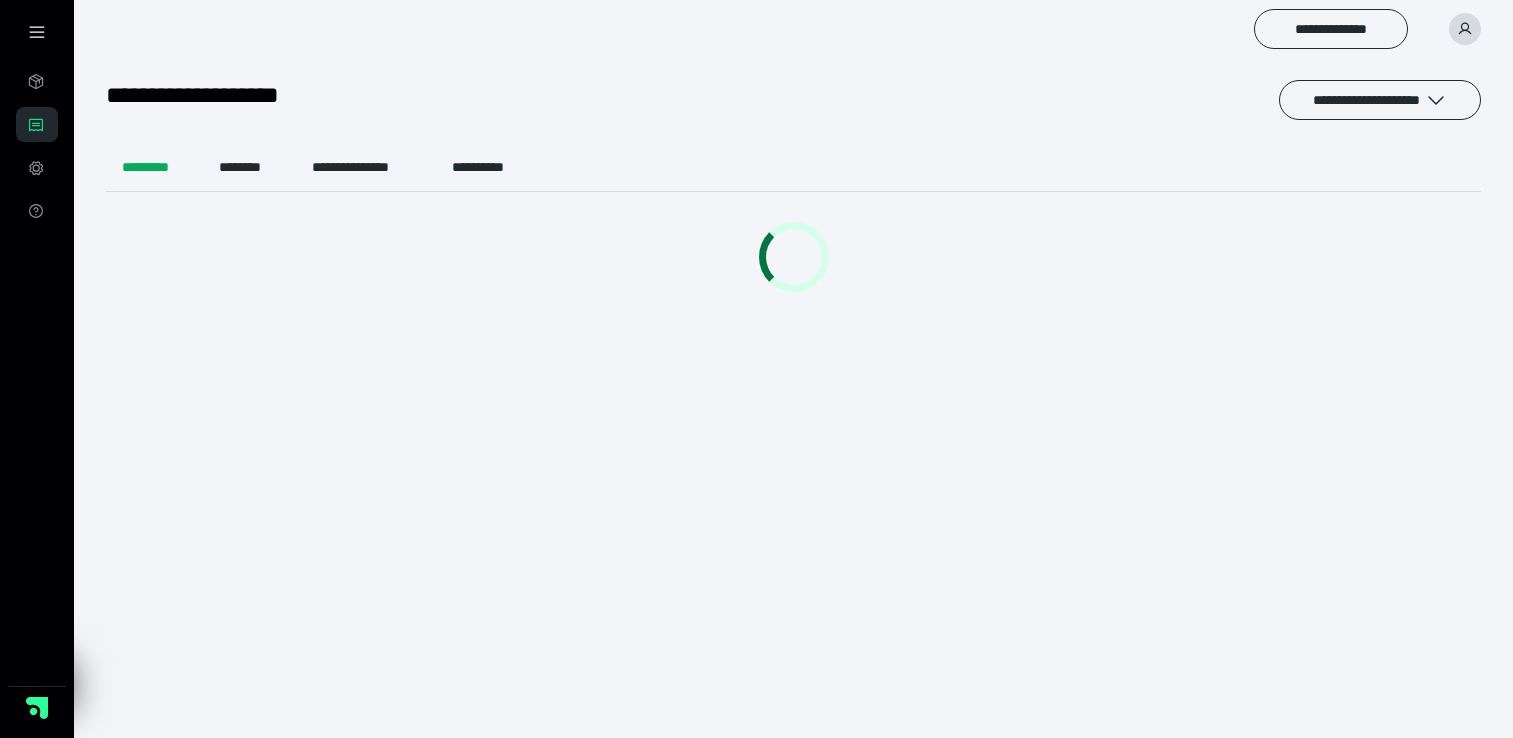 scroll, scrollTop: 0, scrollLeft: 0, axis: both 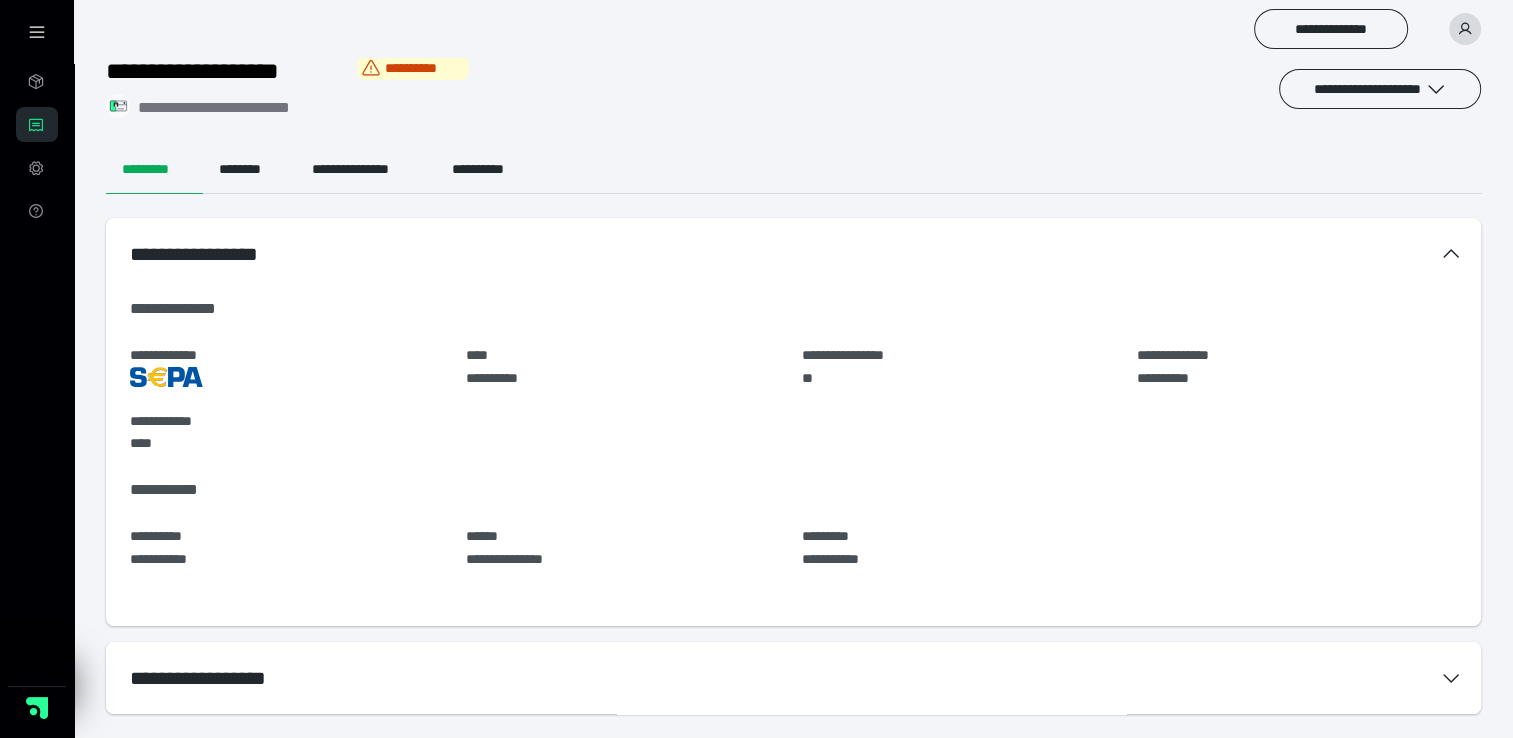 click 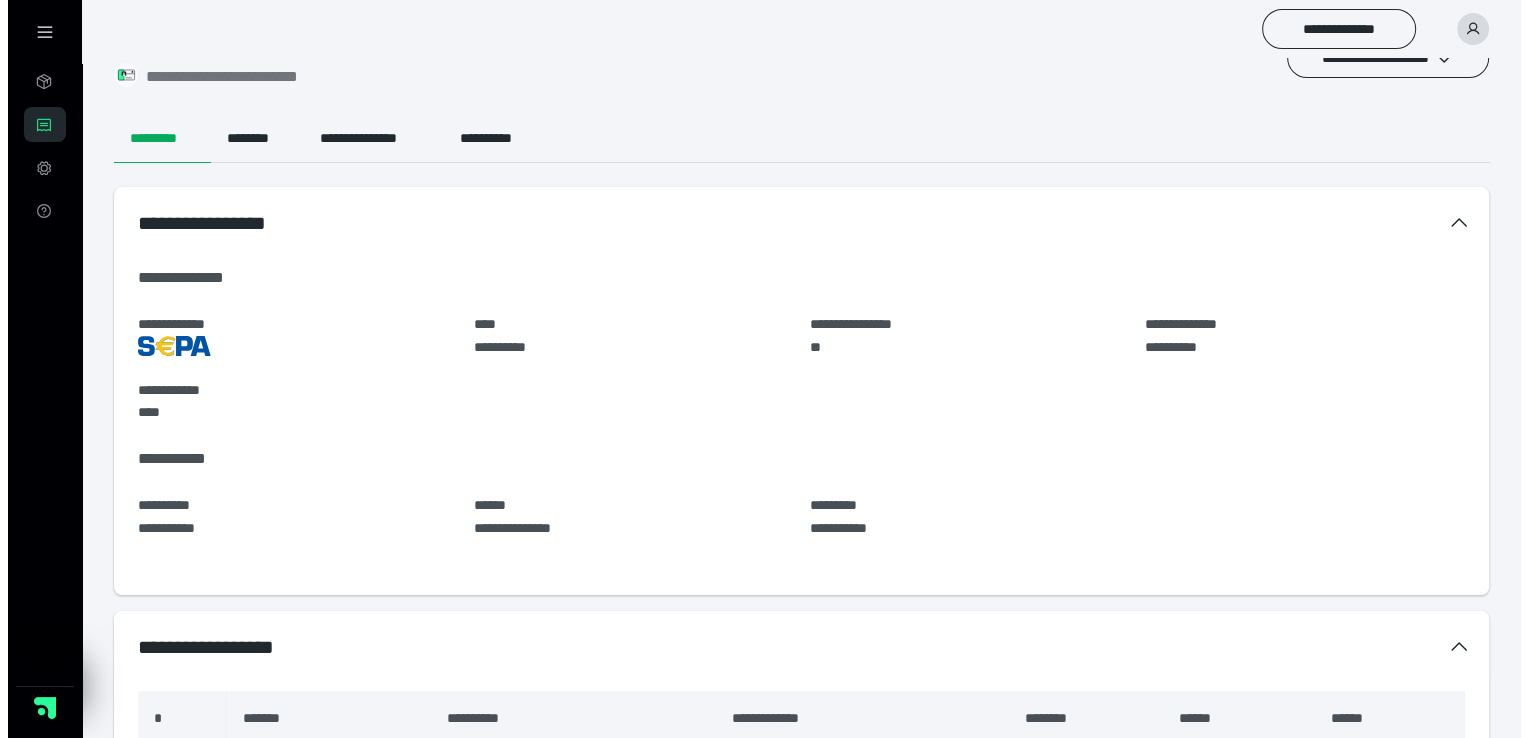 scroll, scrollTop: 0, scrollLeft: 0, axis: both 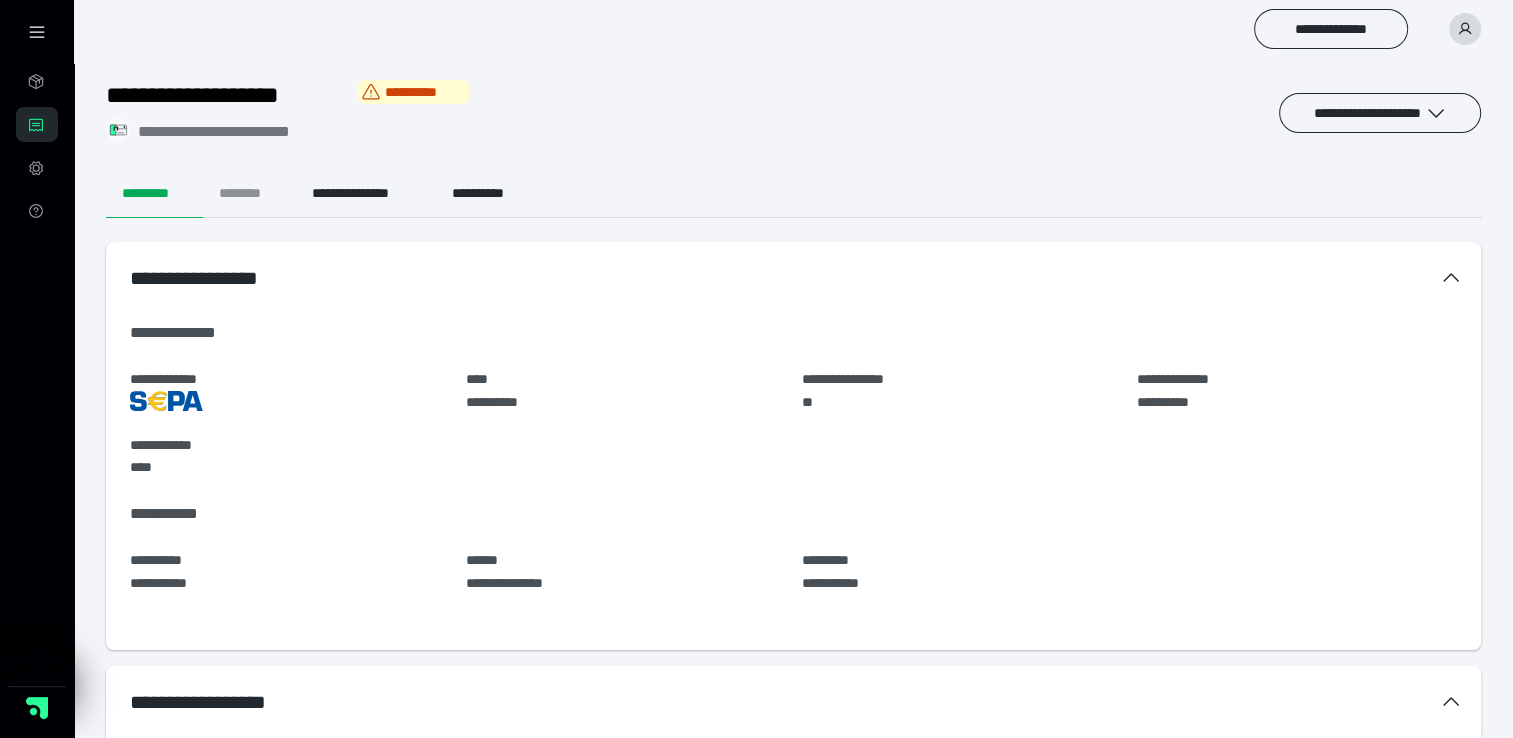 click on "********" at bounding box center [249, 194] 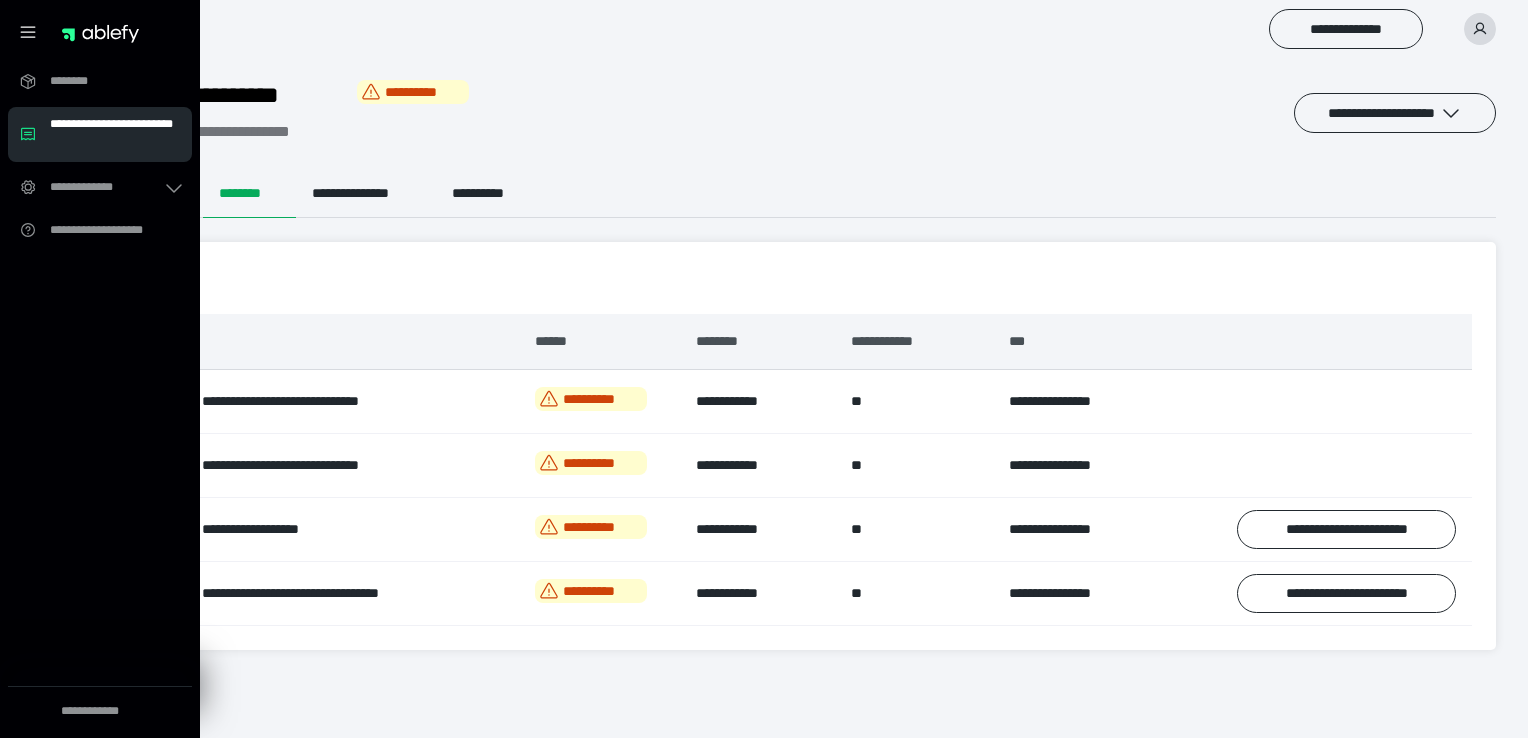 click 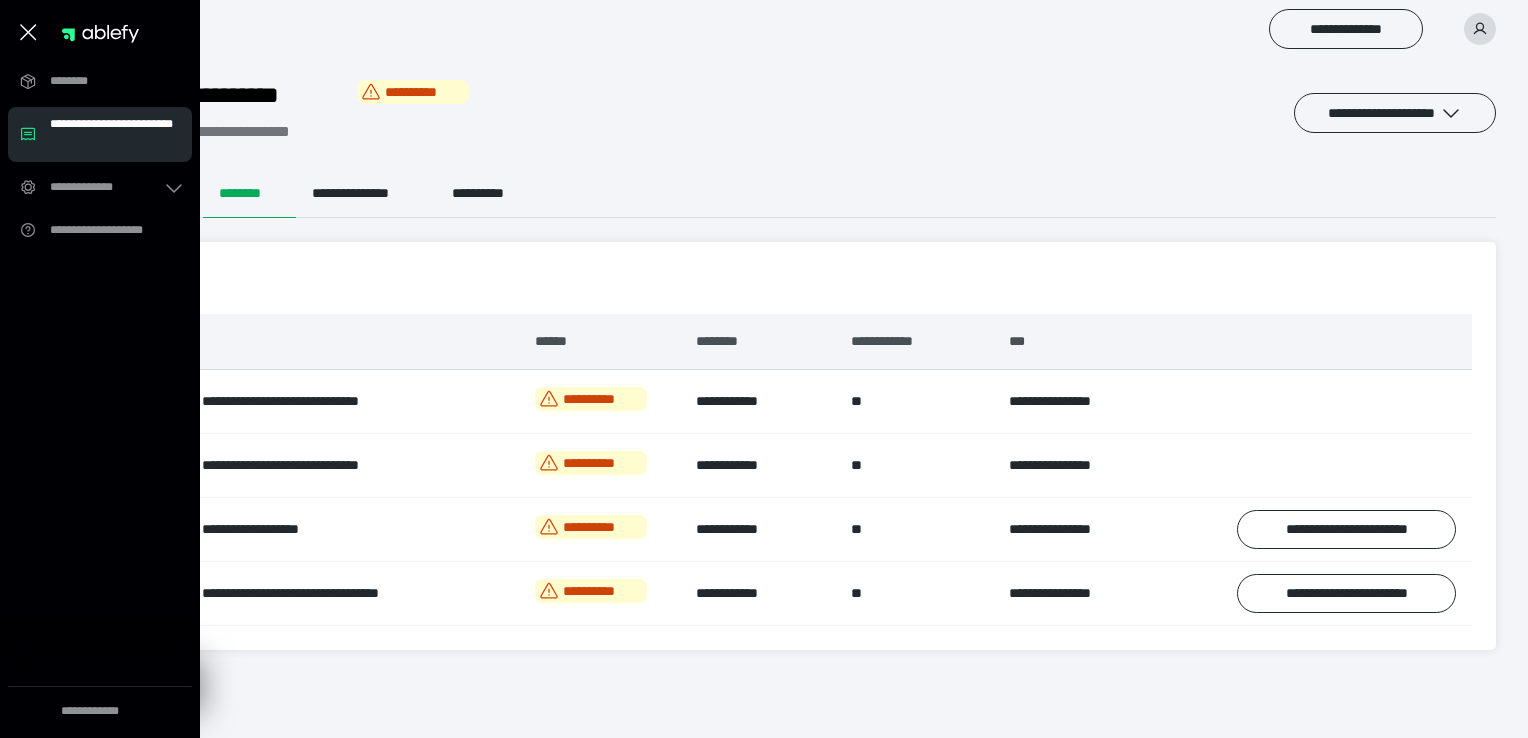 click on "**********" at bounding box center [801, 113] 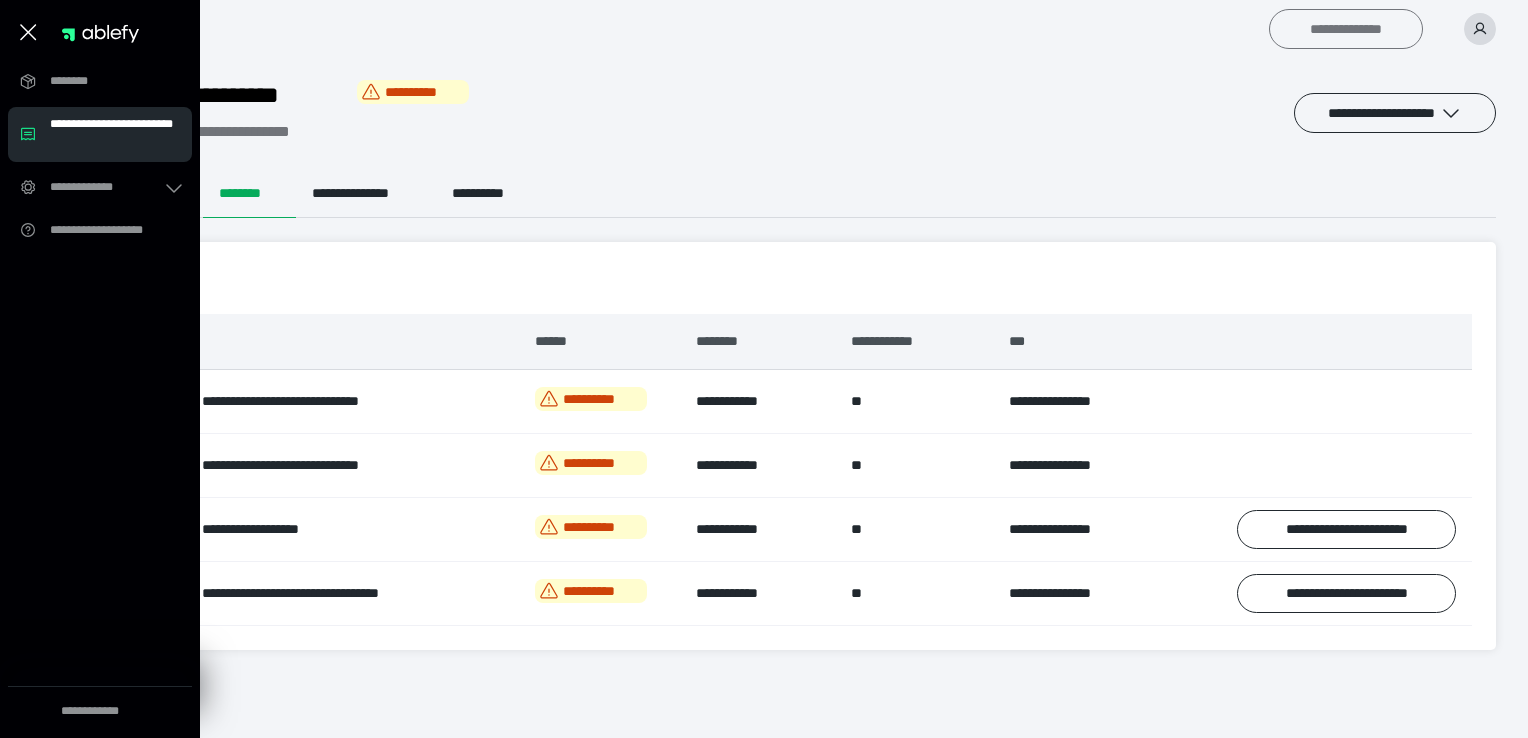 click on "**********" at bounding box center [1346, 29] 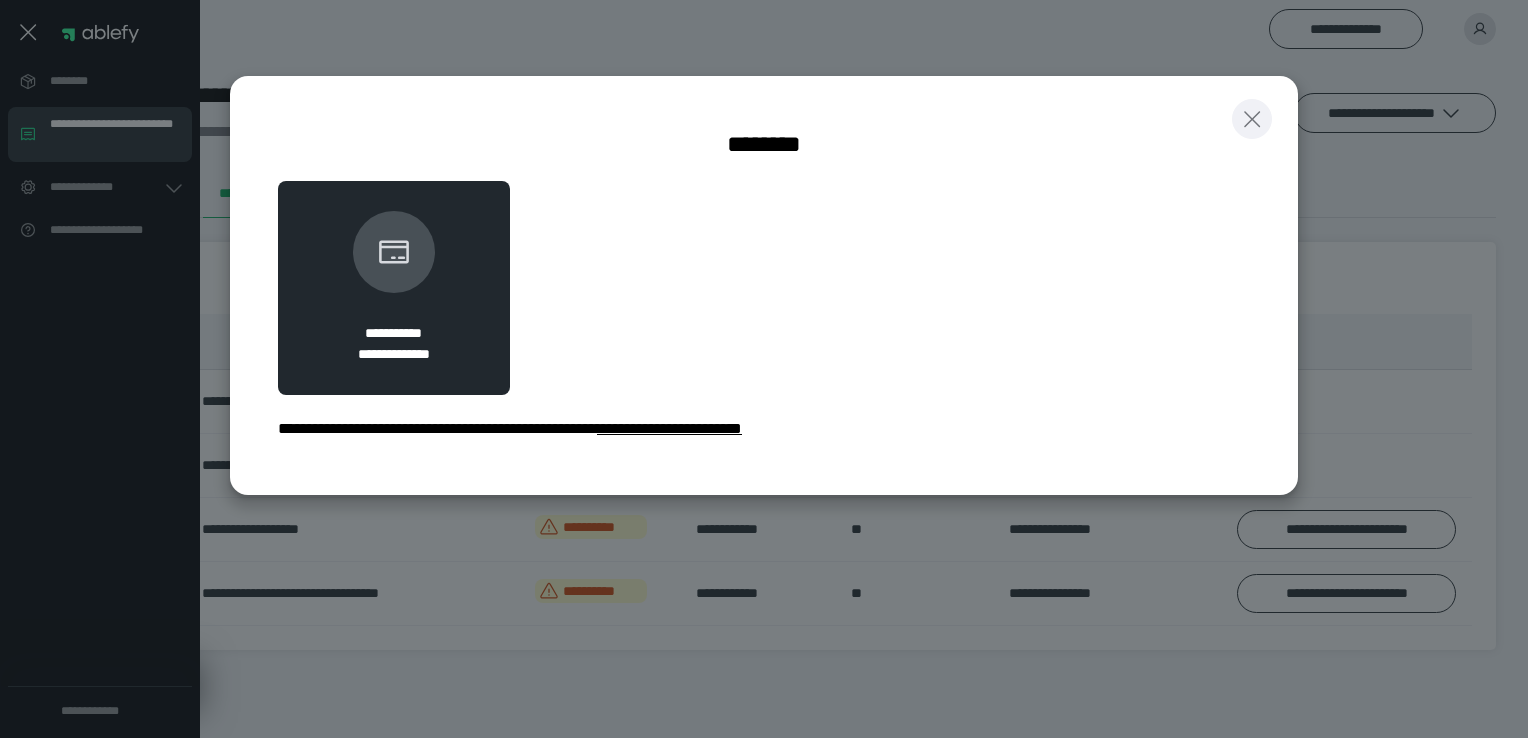 click 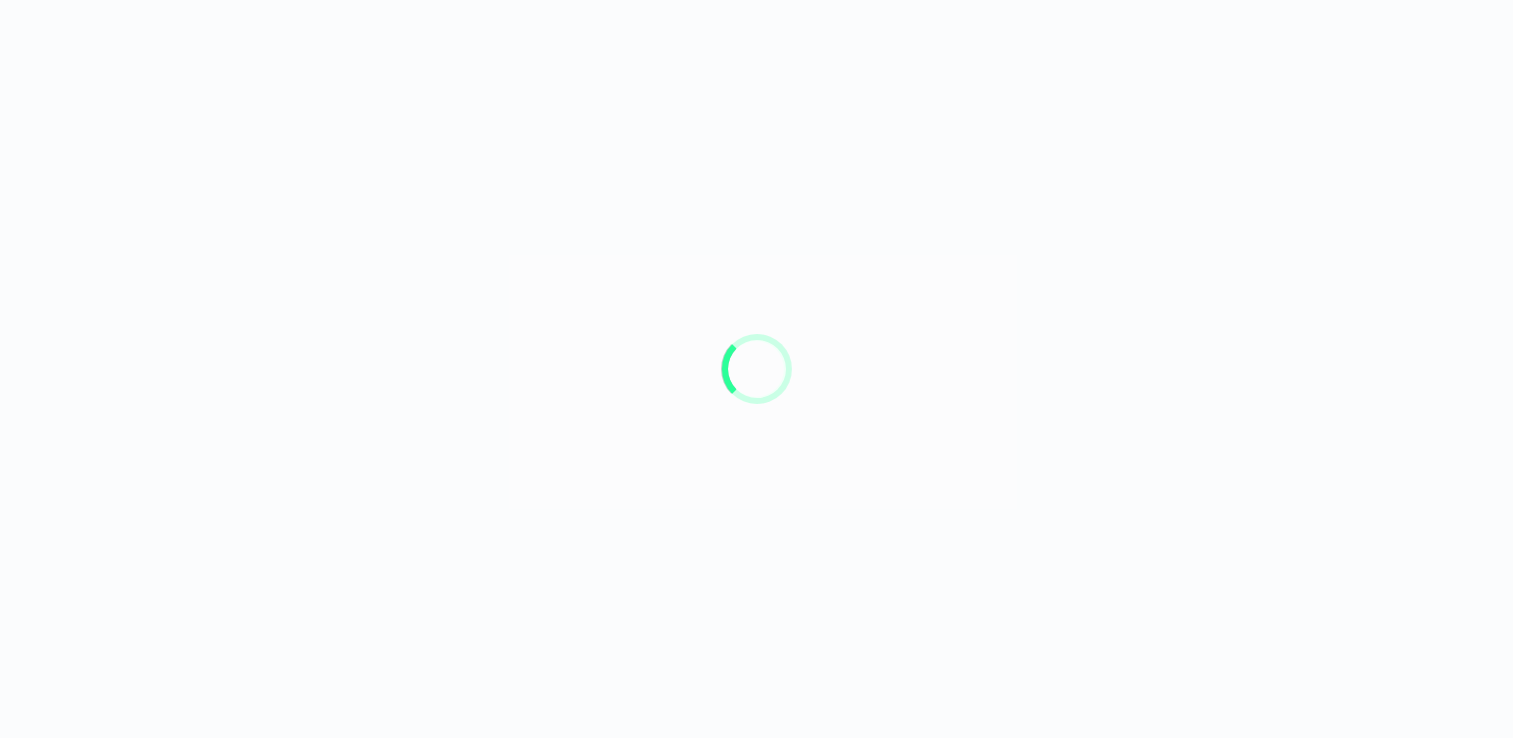 scroll, scrollTop: 0, scrollLeft: 0, axis: both 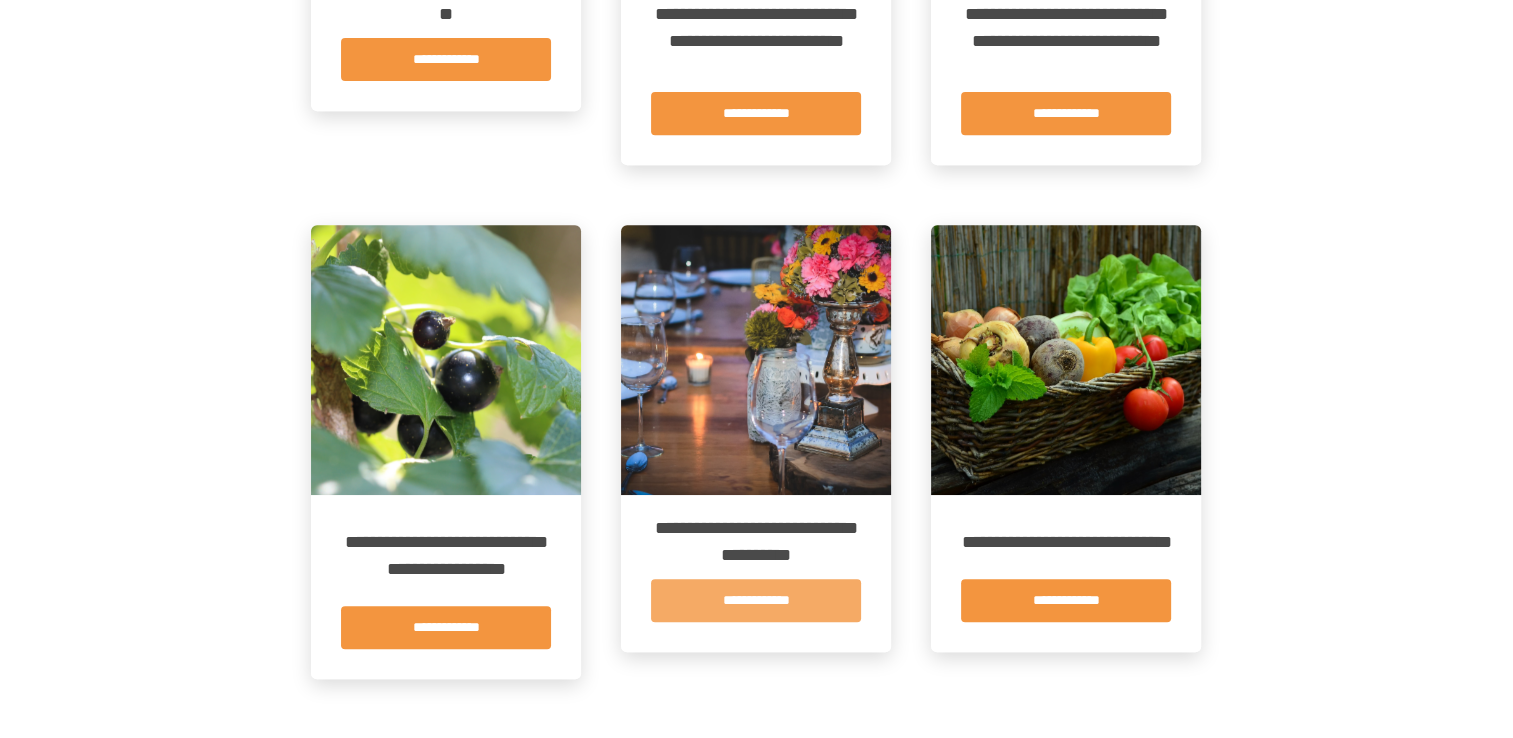 click on "**********" at bounding box center (756, 600) 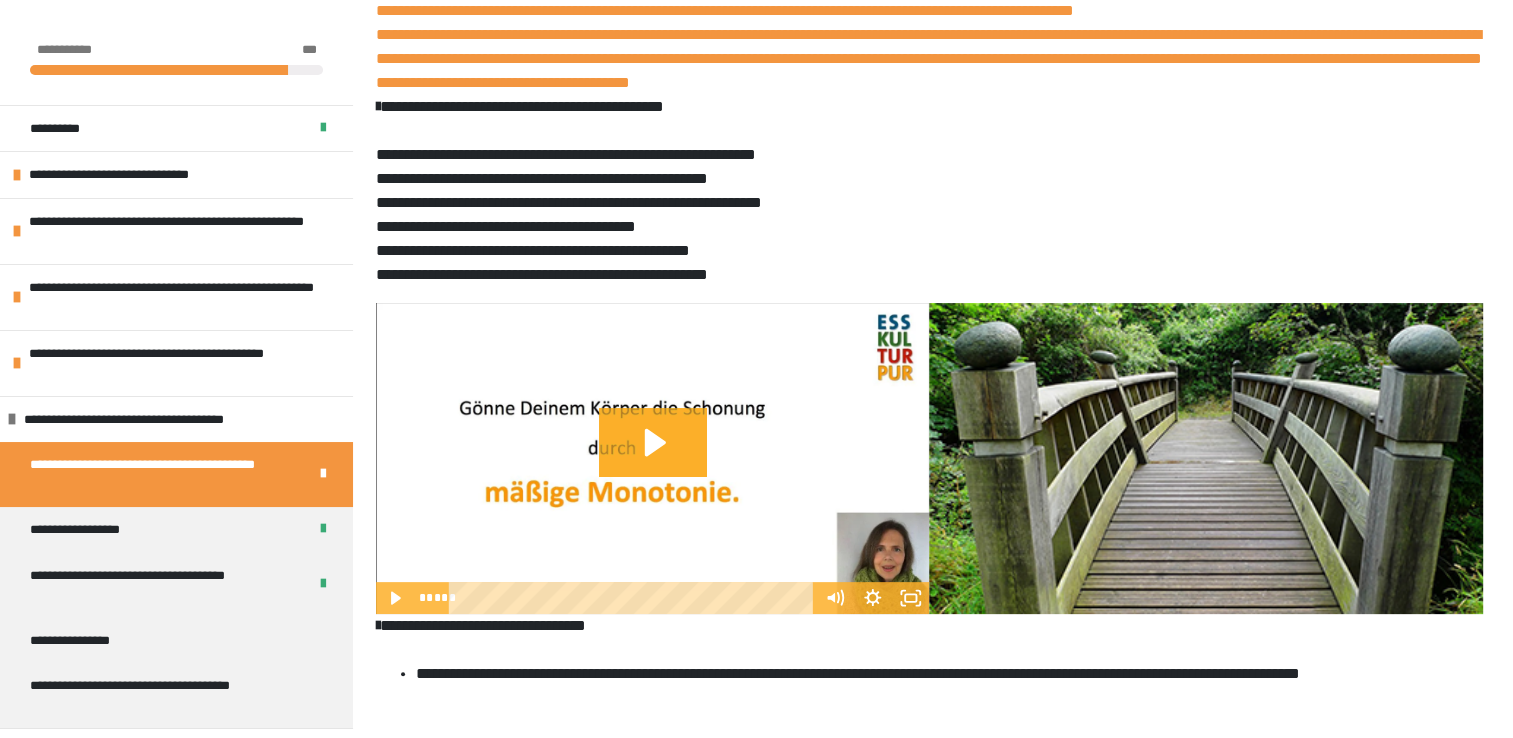 scroll, scrollTop: 500, scrollLeft: 0, axis: vertical 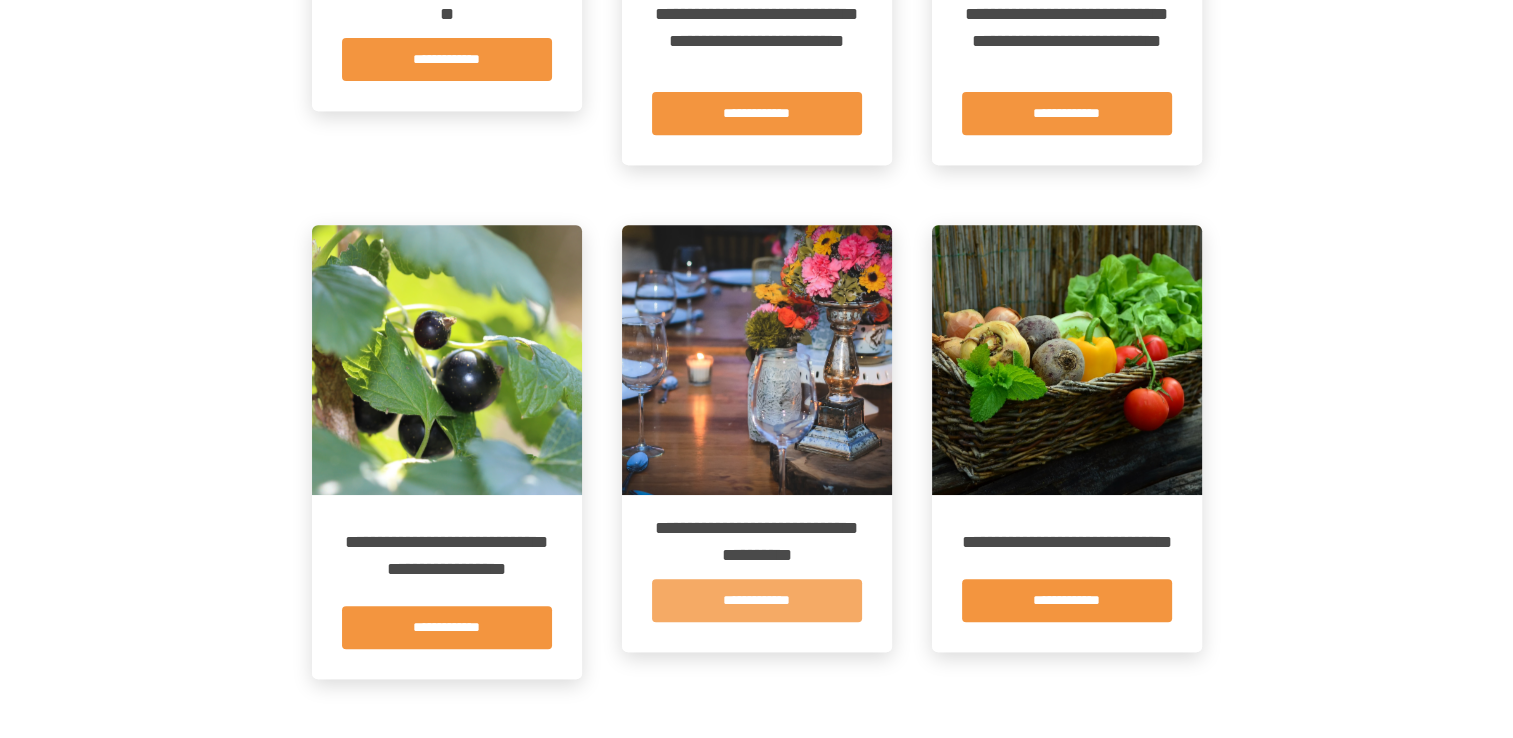 click on "**********" at bounding box center (757, 600) 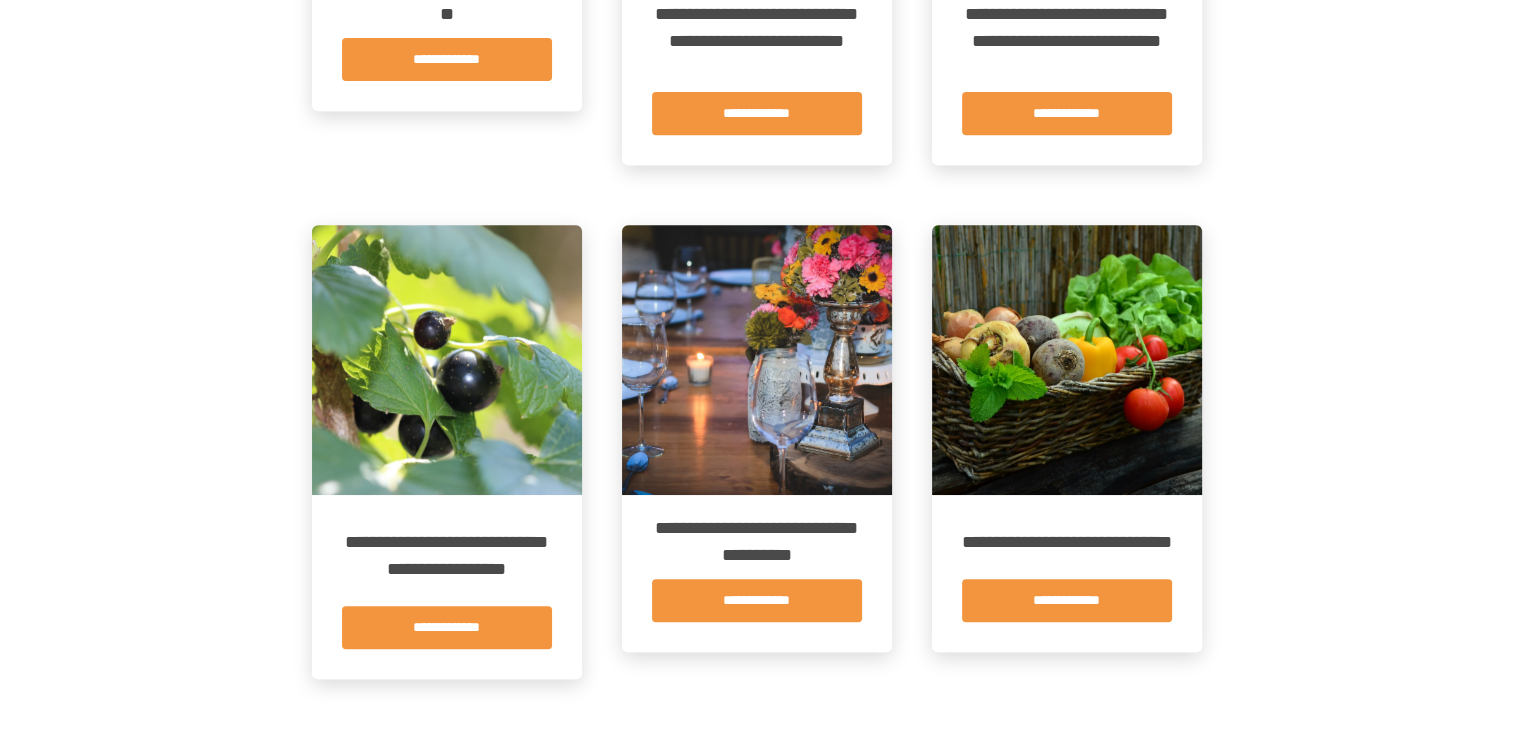 scroll, scrollTop: 0, scrollLeft: 0, axis: both 